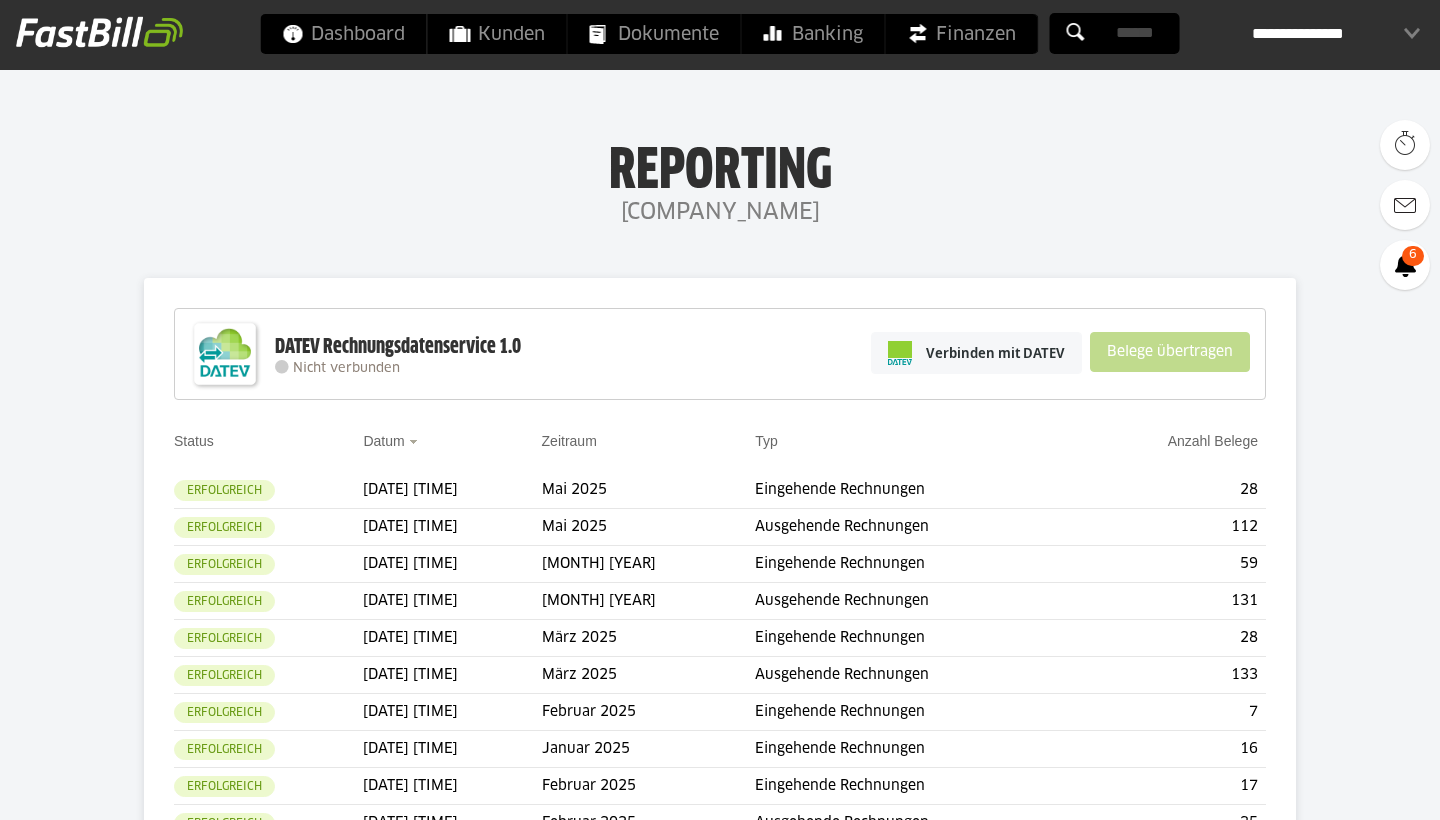 scroll, scrollTop: 0, scrollLeft: 0, axis: both 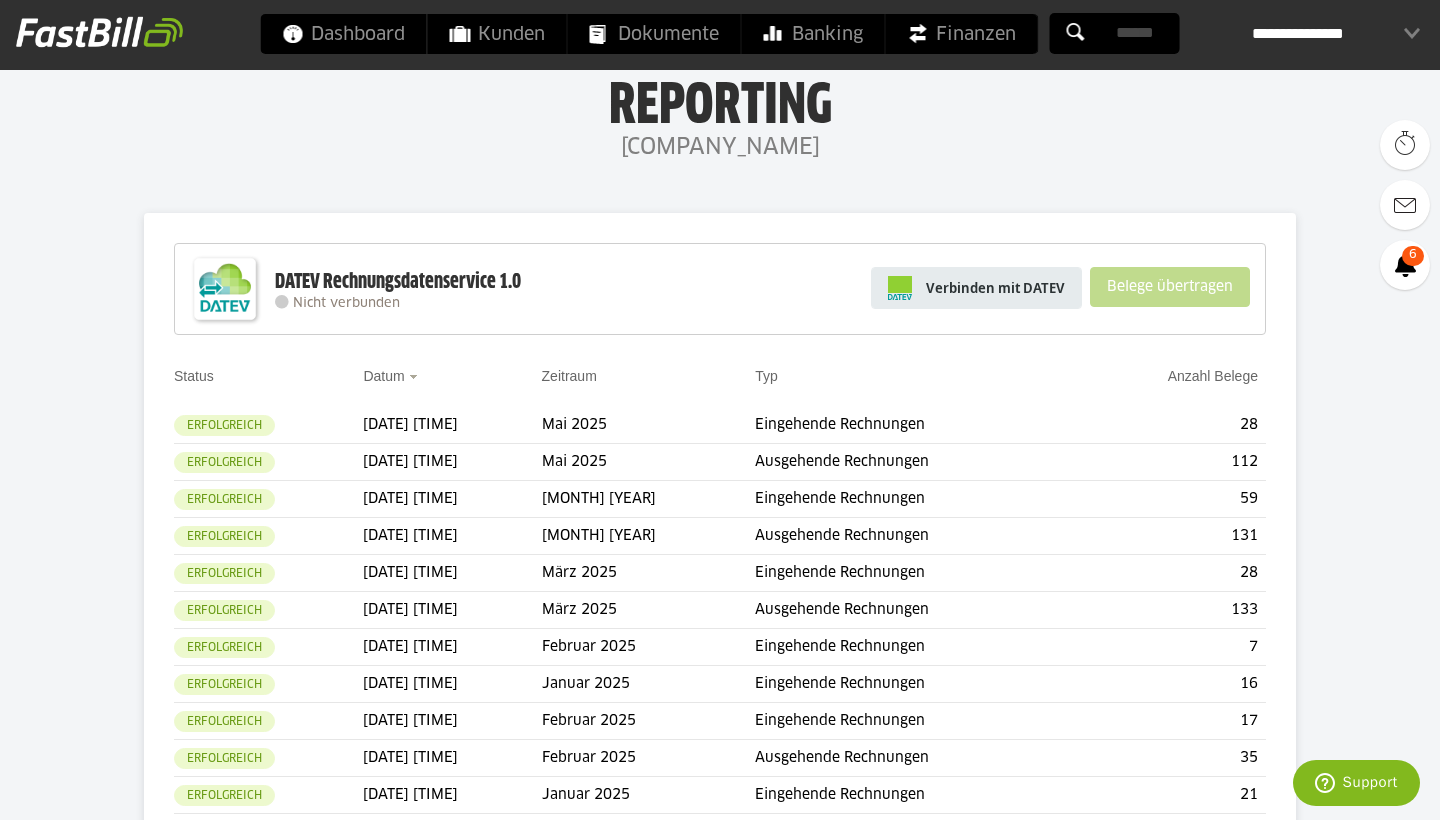 click on "Verbinden mit DATEV" at bounding box center (976, 288) 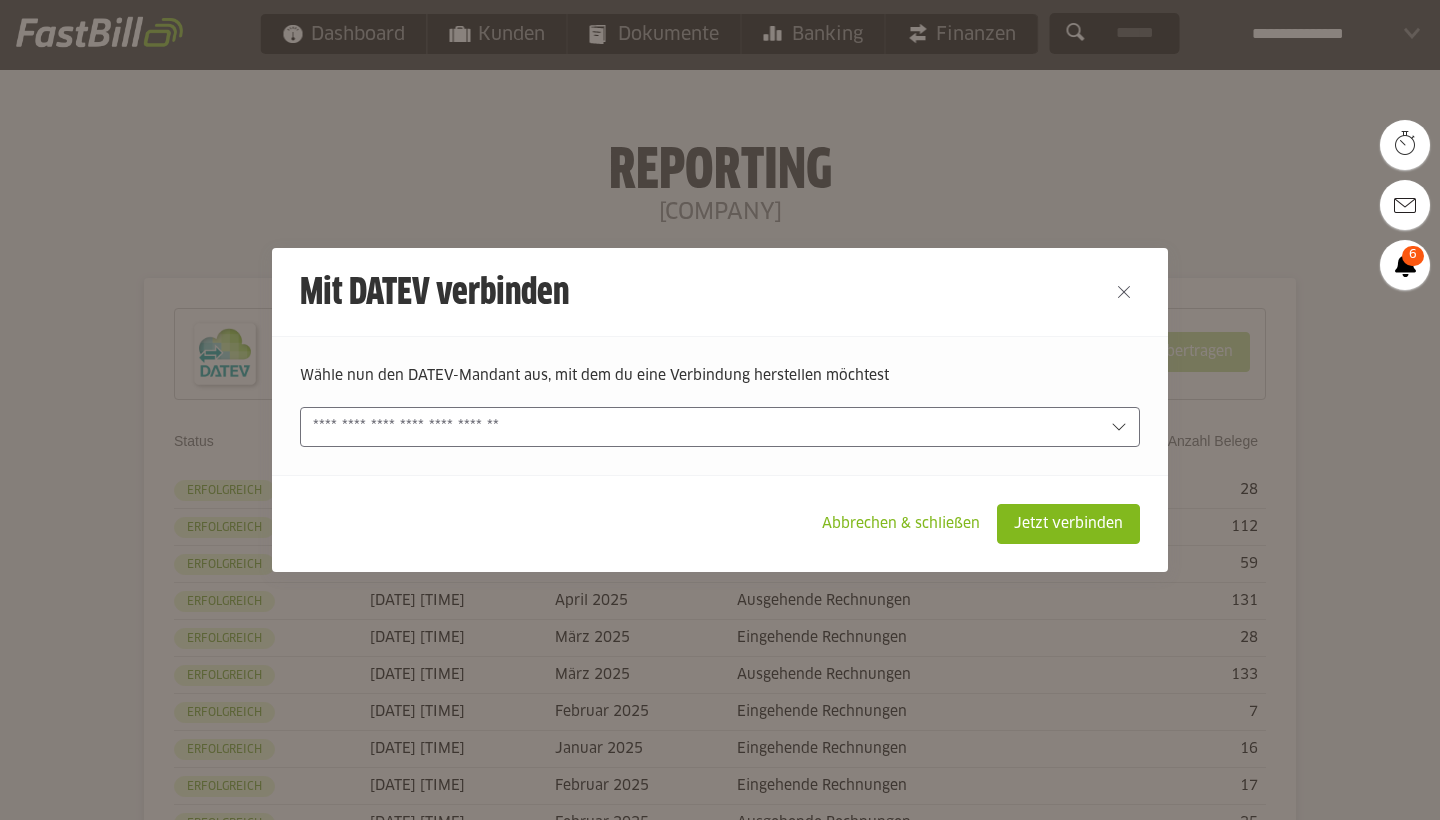 scroll, scrollTop: 0, scrollLeft: 0, axis: both 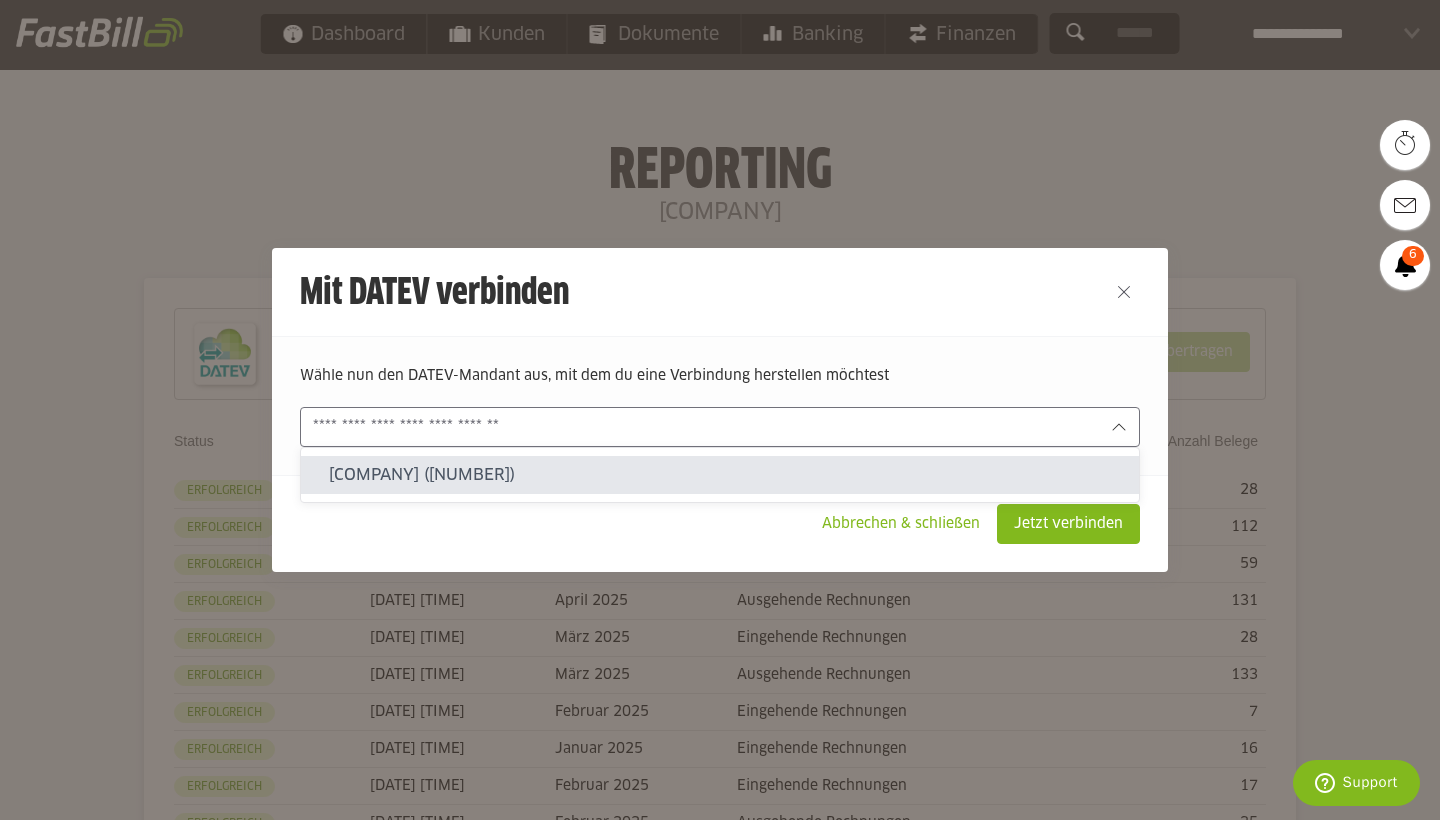 click at bounding box center [706, 427] 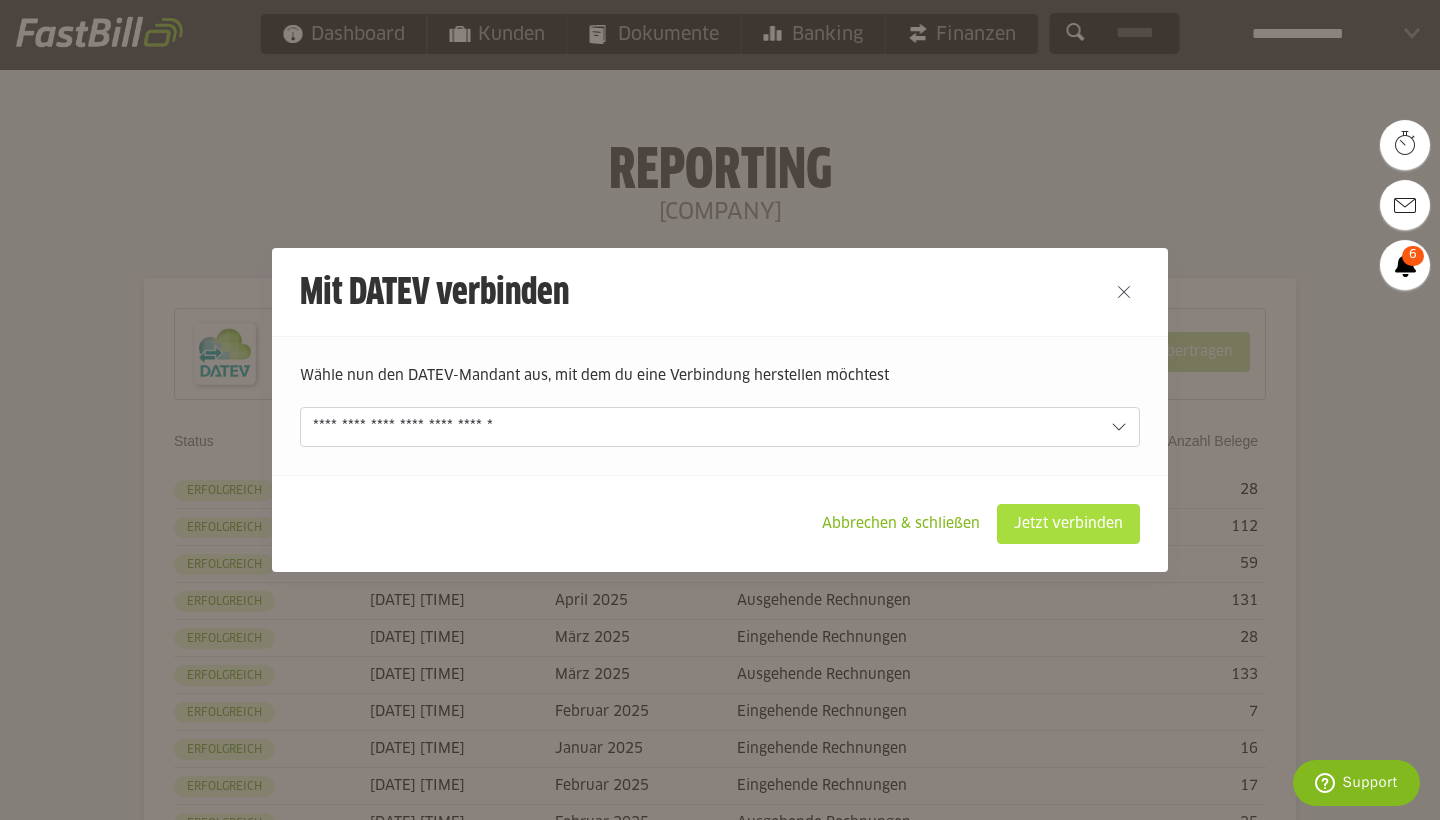 click on "Jetzt verbinden" at bounding box center (1068, 524) 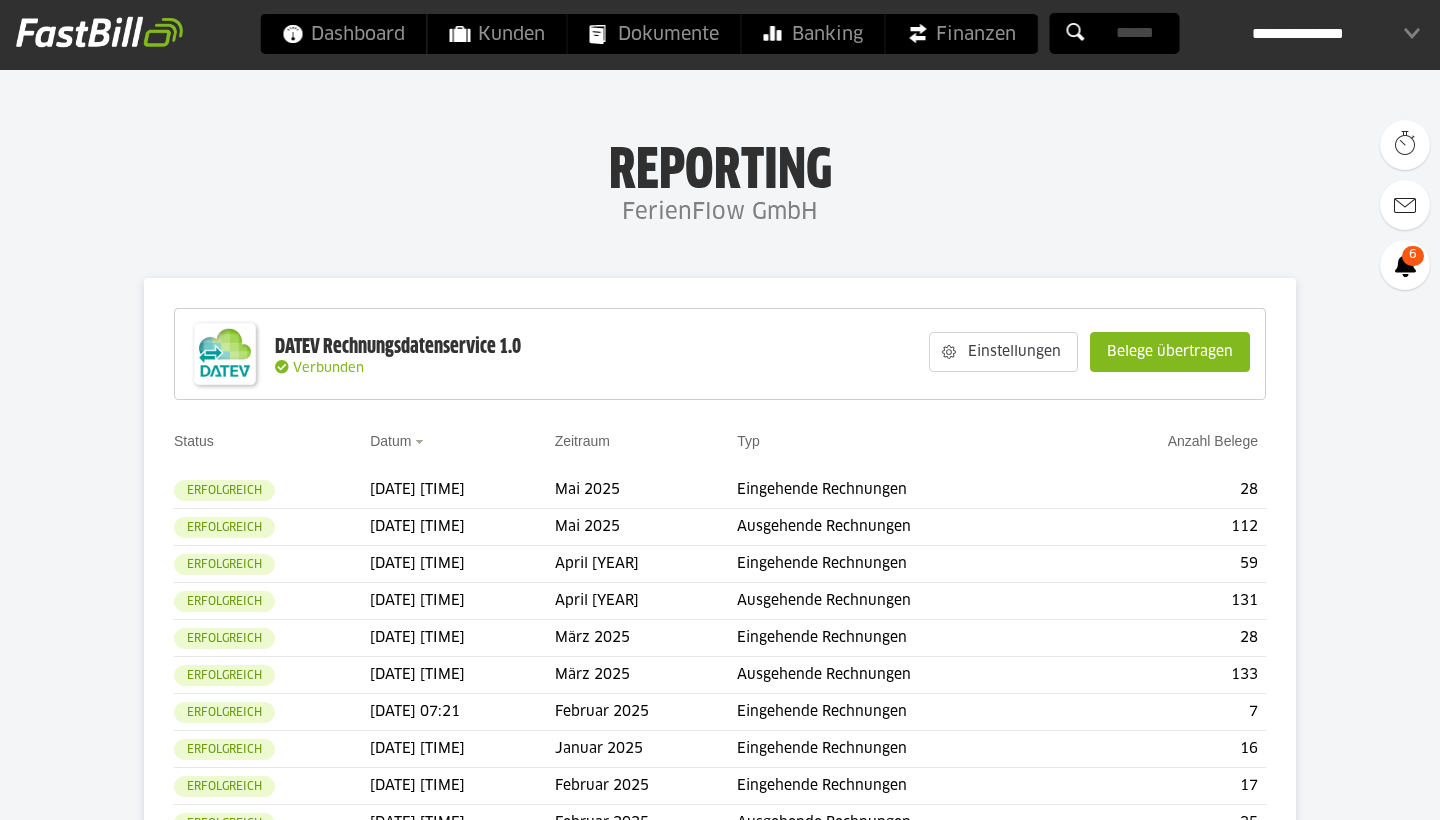 scroll, scrollTop: 0, scrollLeft: 0, axis: both 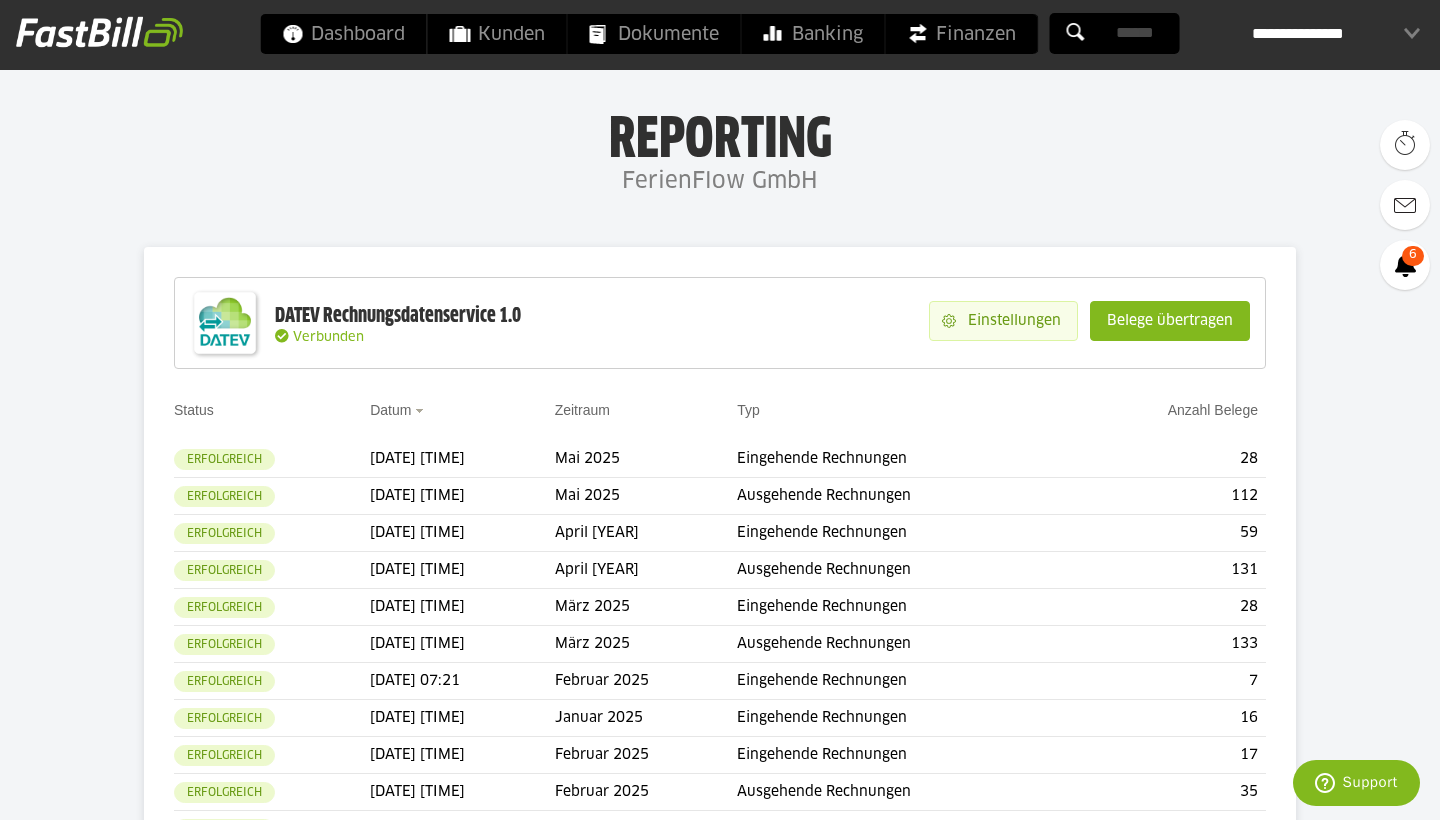 click on "Einstellungen" at bounding box center (1016, 321) 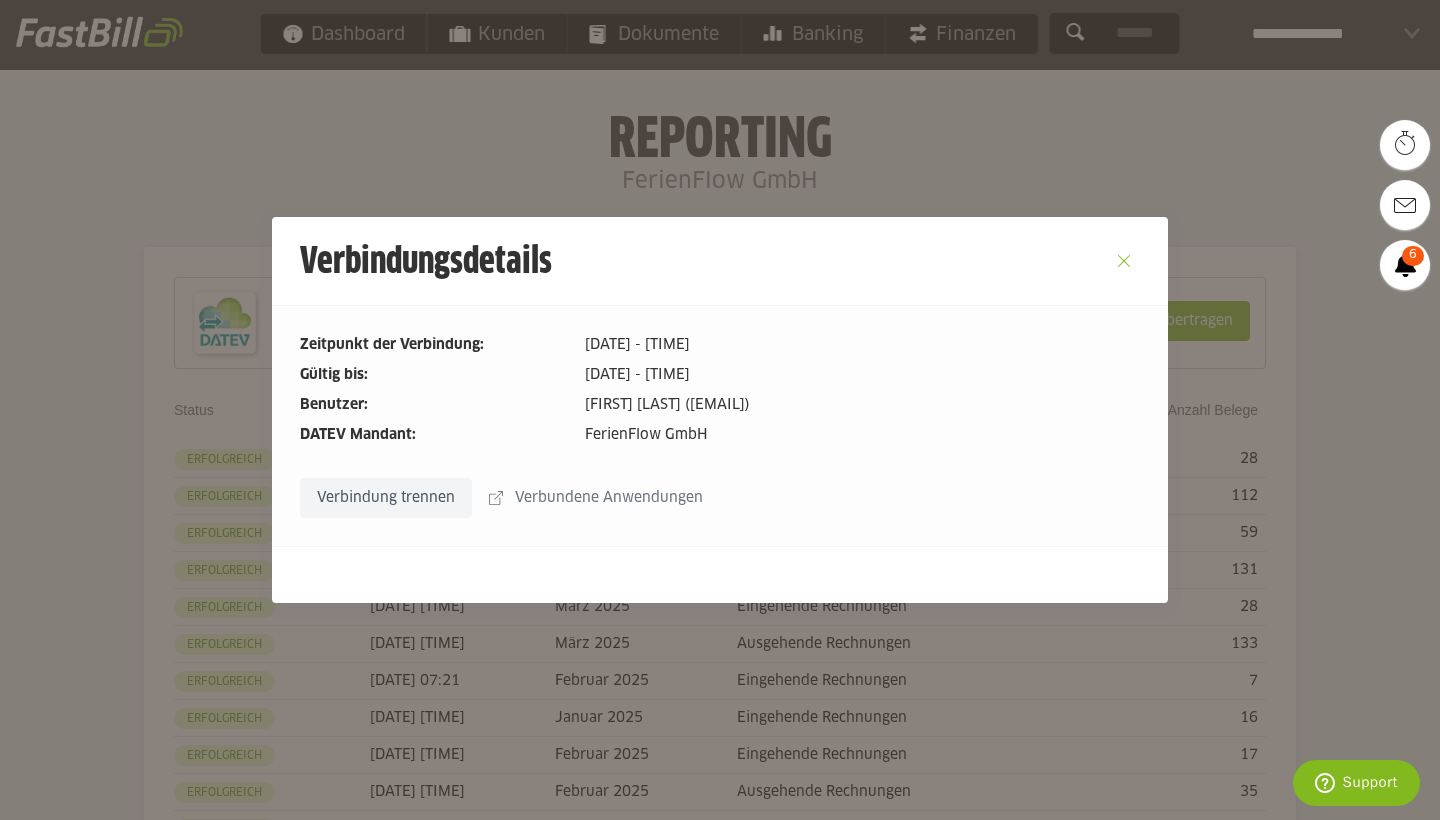 click at bounding box center [1124, 261] 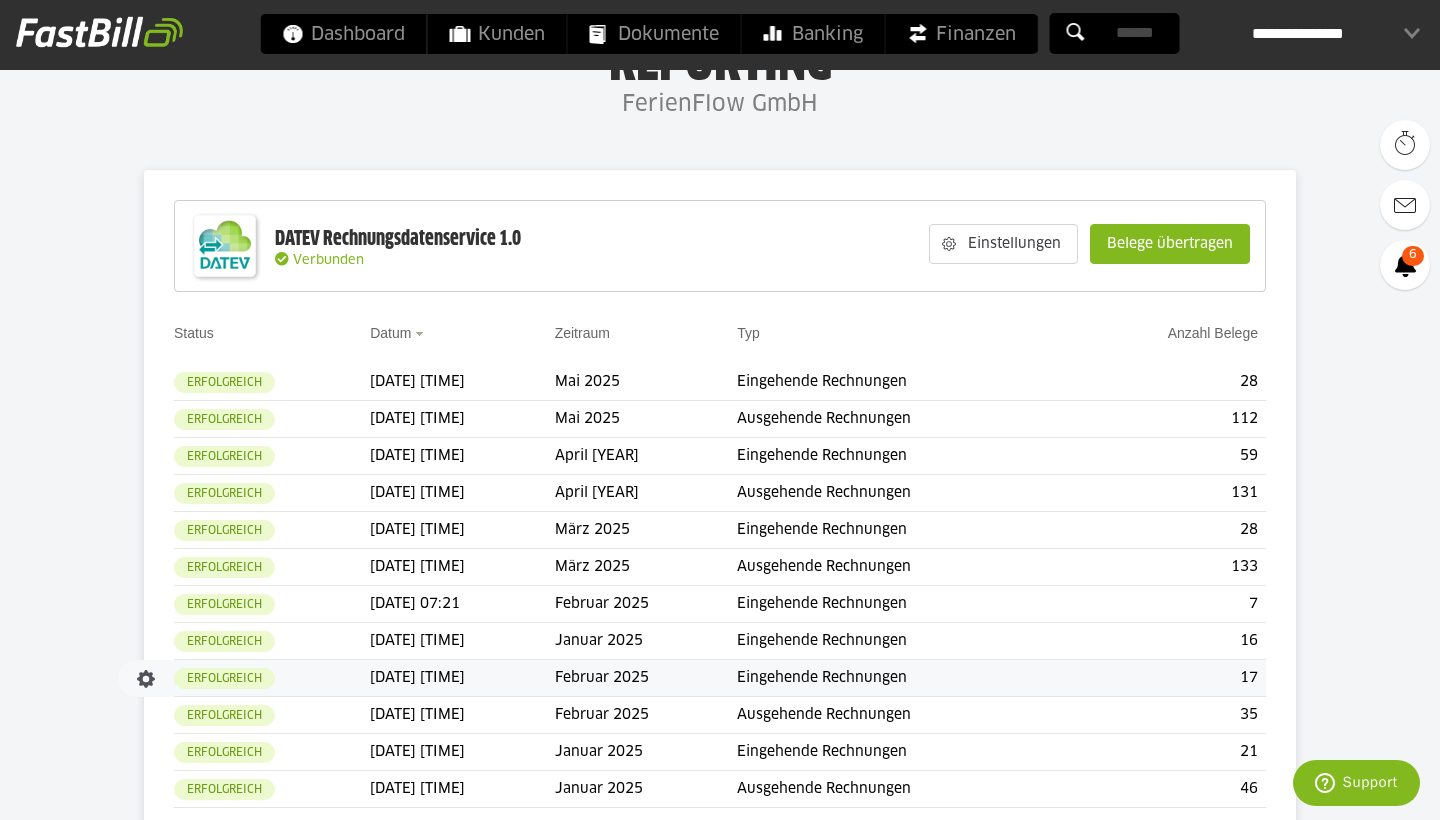 scroll, scrollTop: 101, scrollLeft: 0, axis: vertical 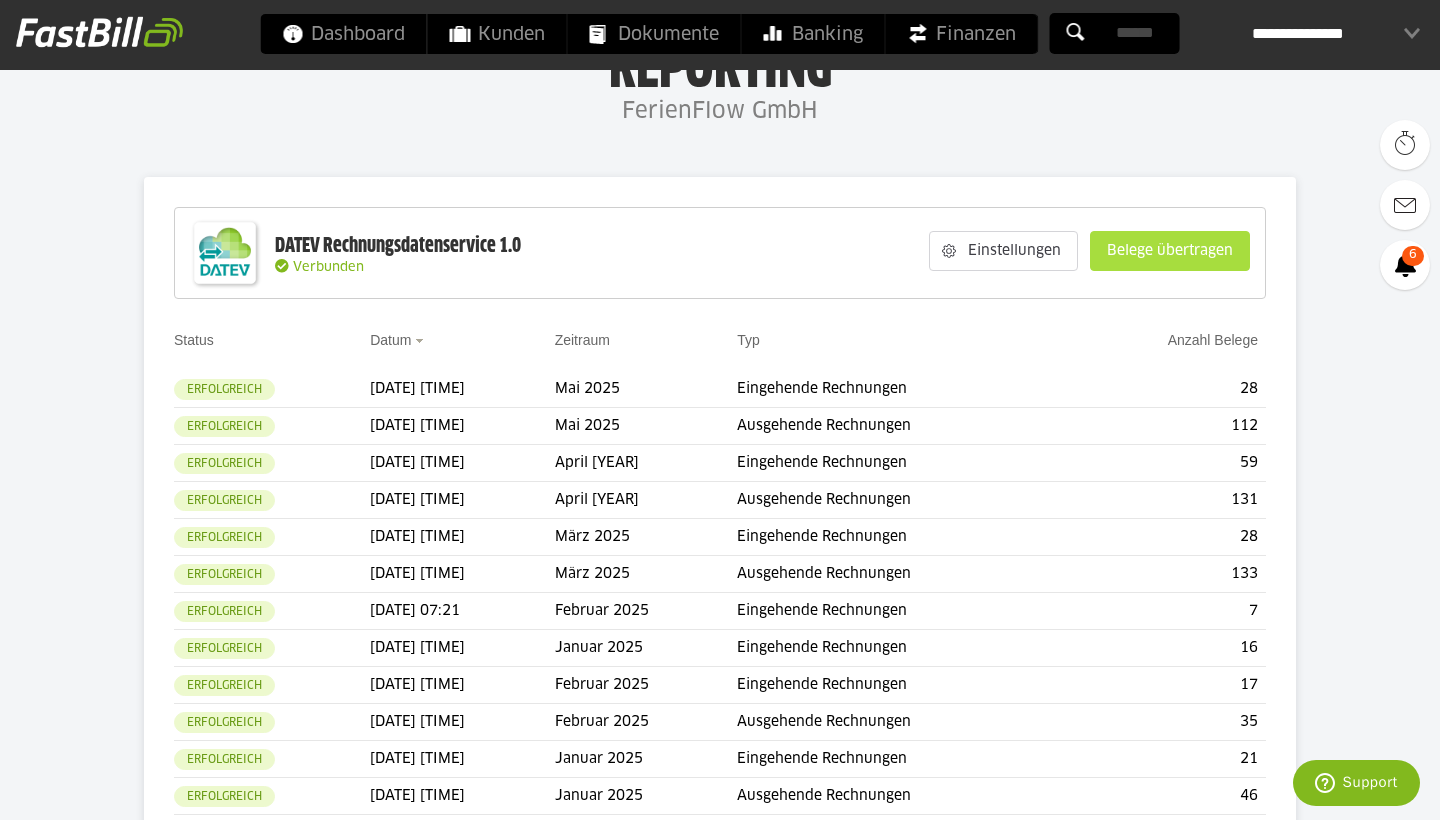 click on "Belege übertragen" at bounding box center (1170, 251) 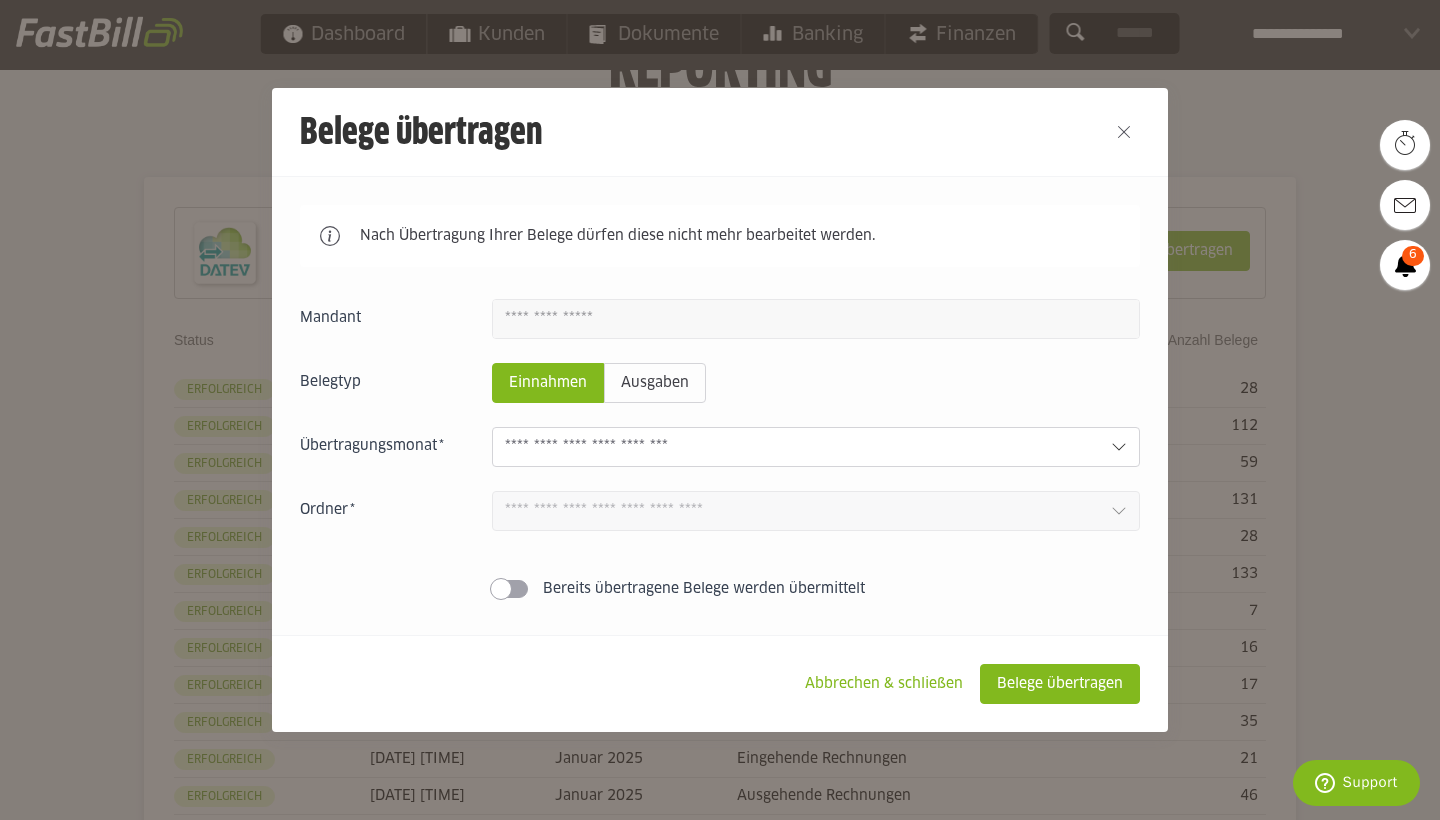 click 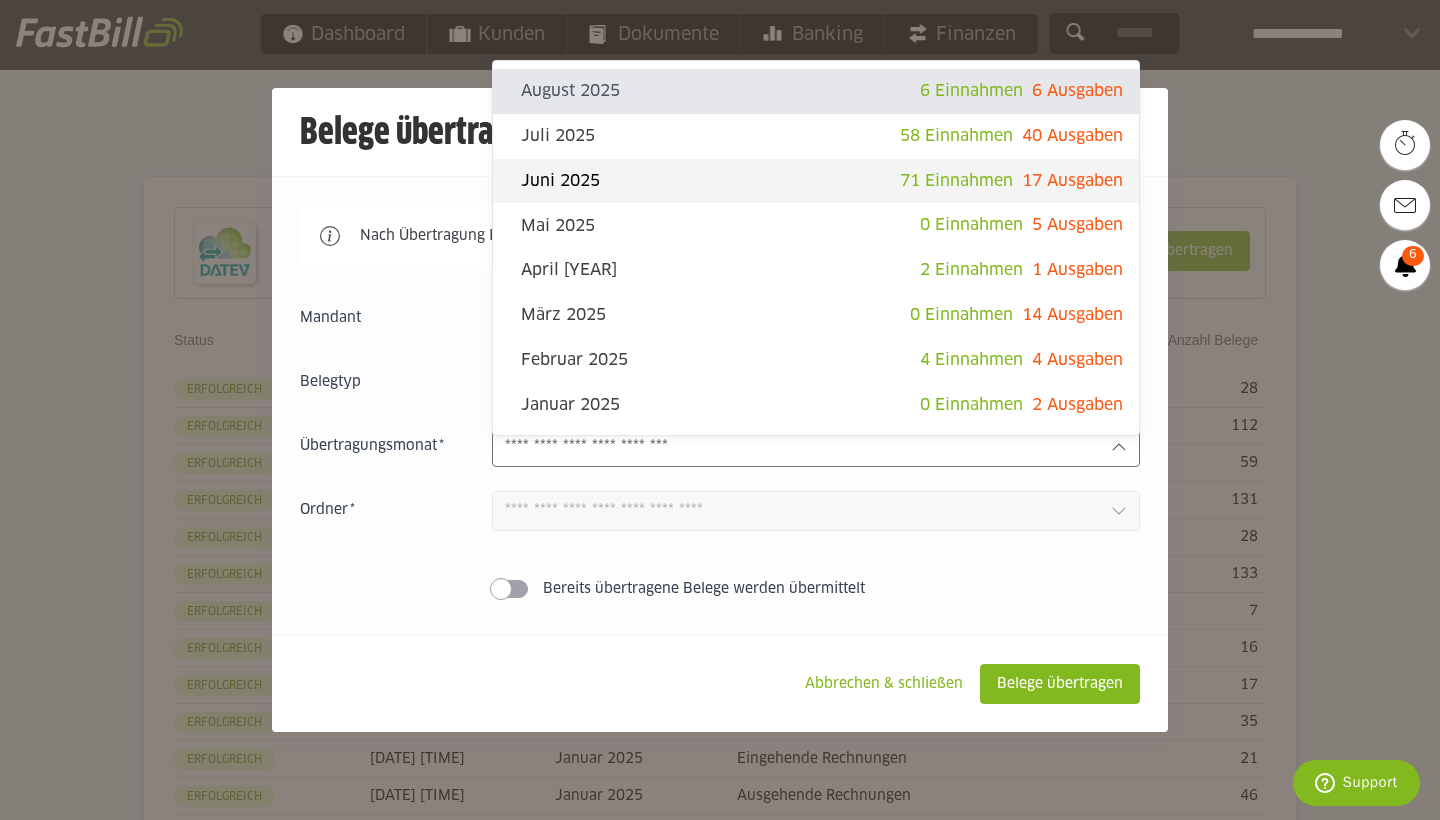 click on "Juni 2025" 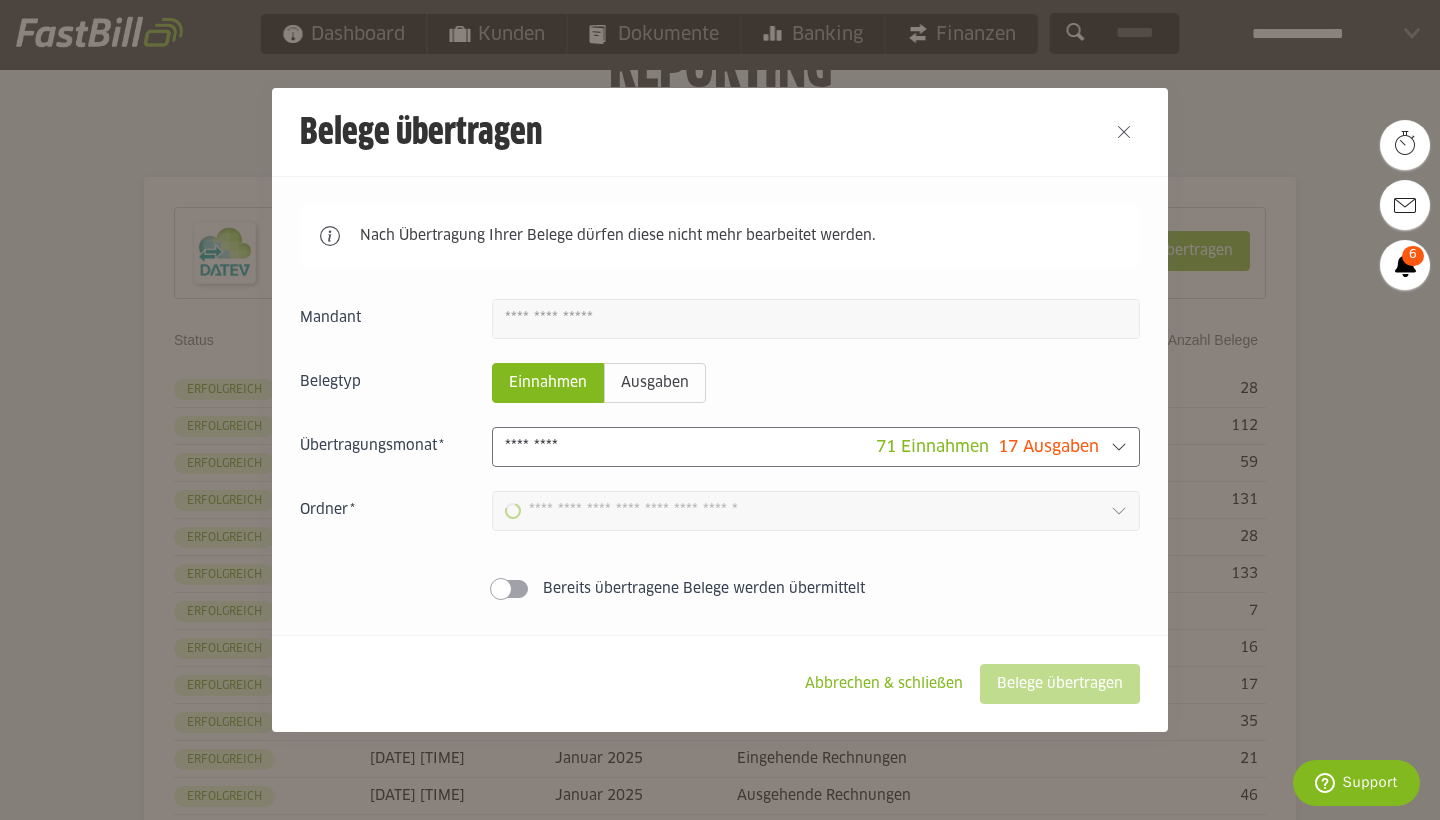 type on "**********" 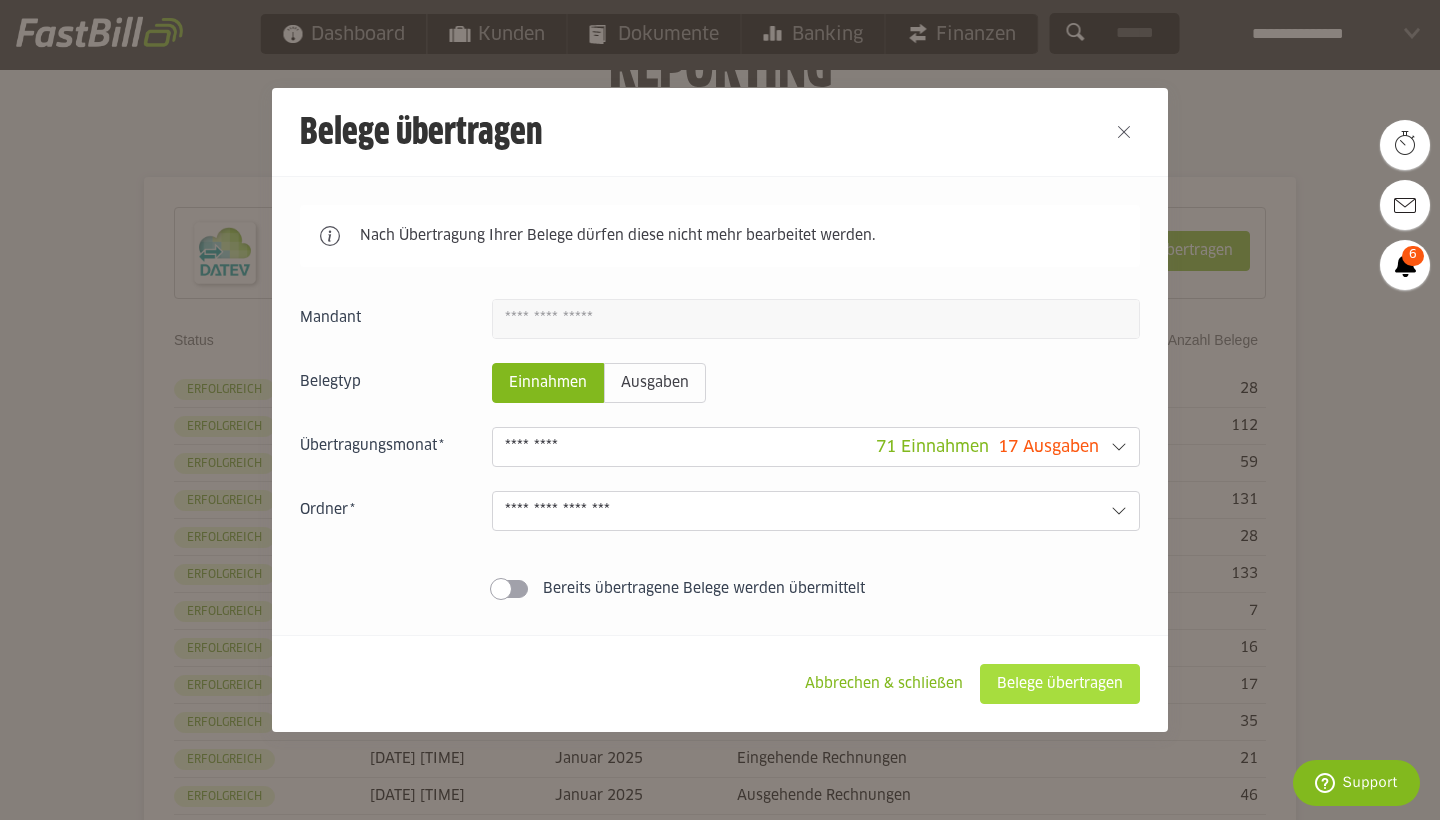 click on "Belege übertragen" at bounding box center (1060, 684) 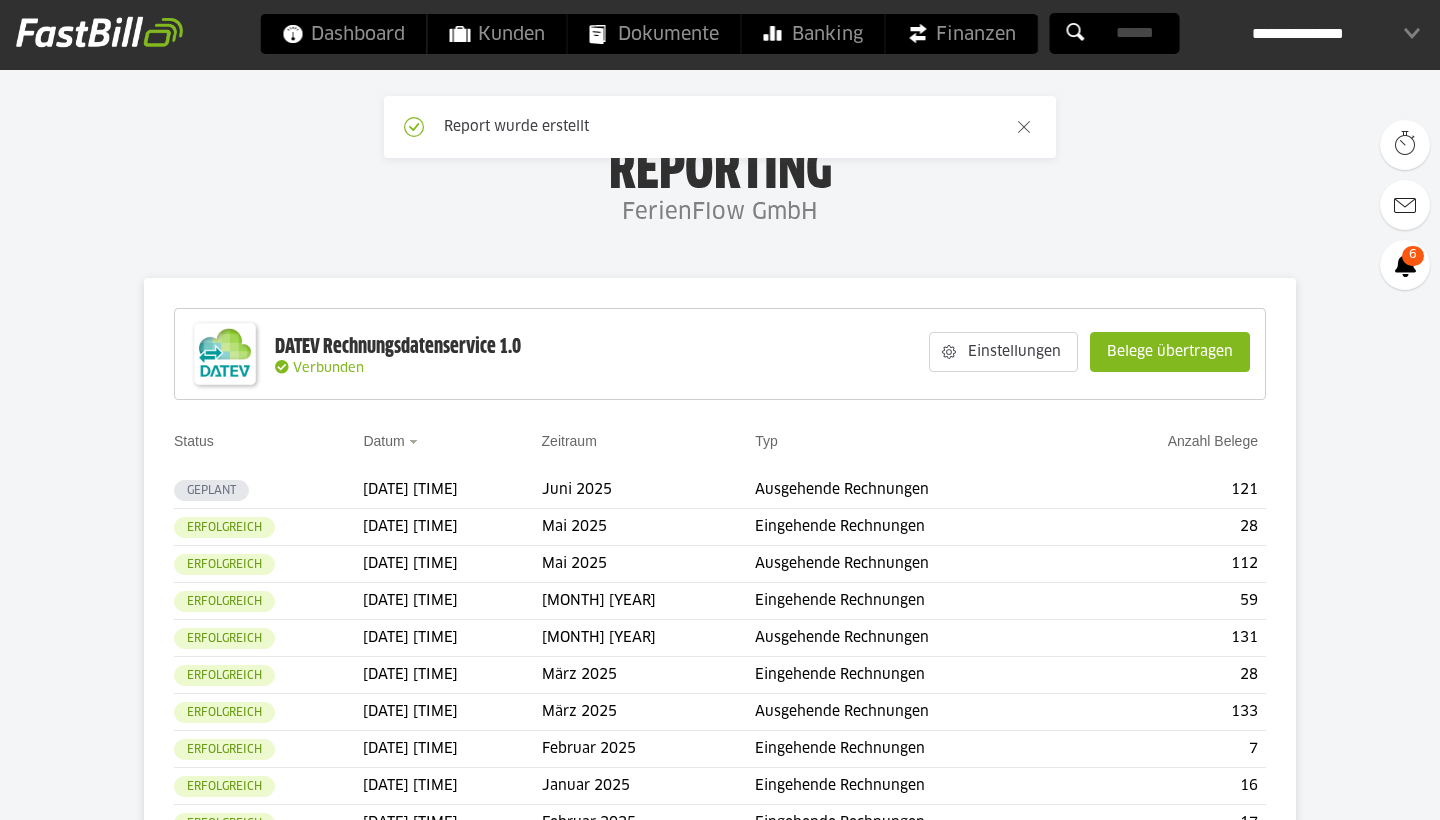 scroll, scrollTop: 0, scrollLeft: 0, axis: both 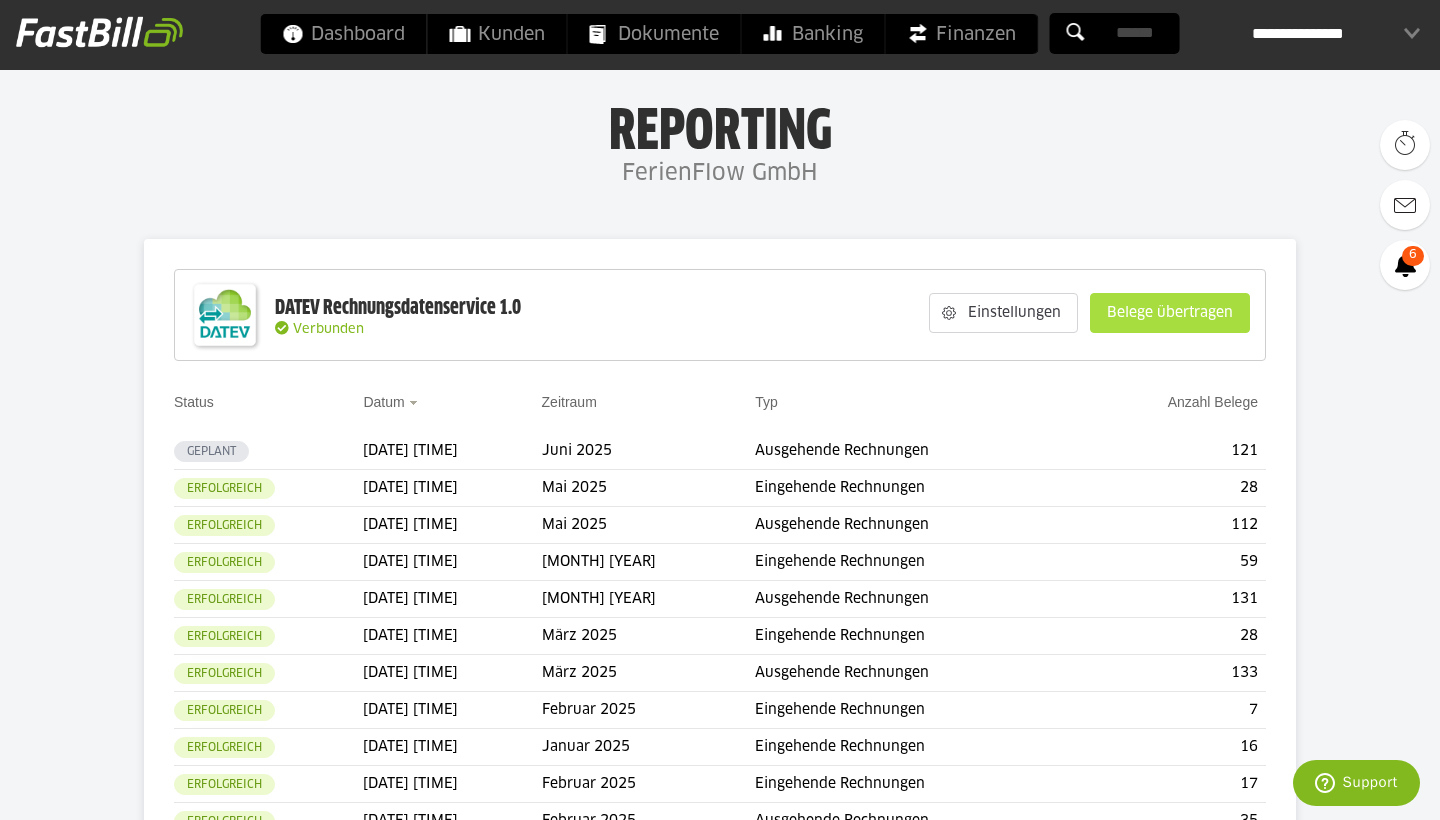 click on "Belege übertragen" at bounding box center (1170, 313) 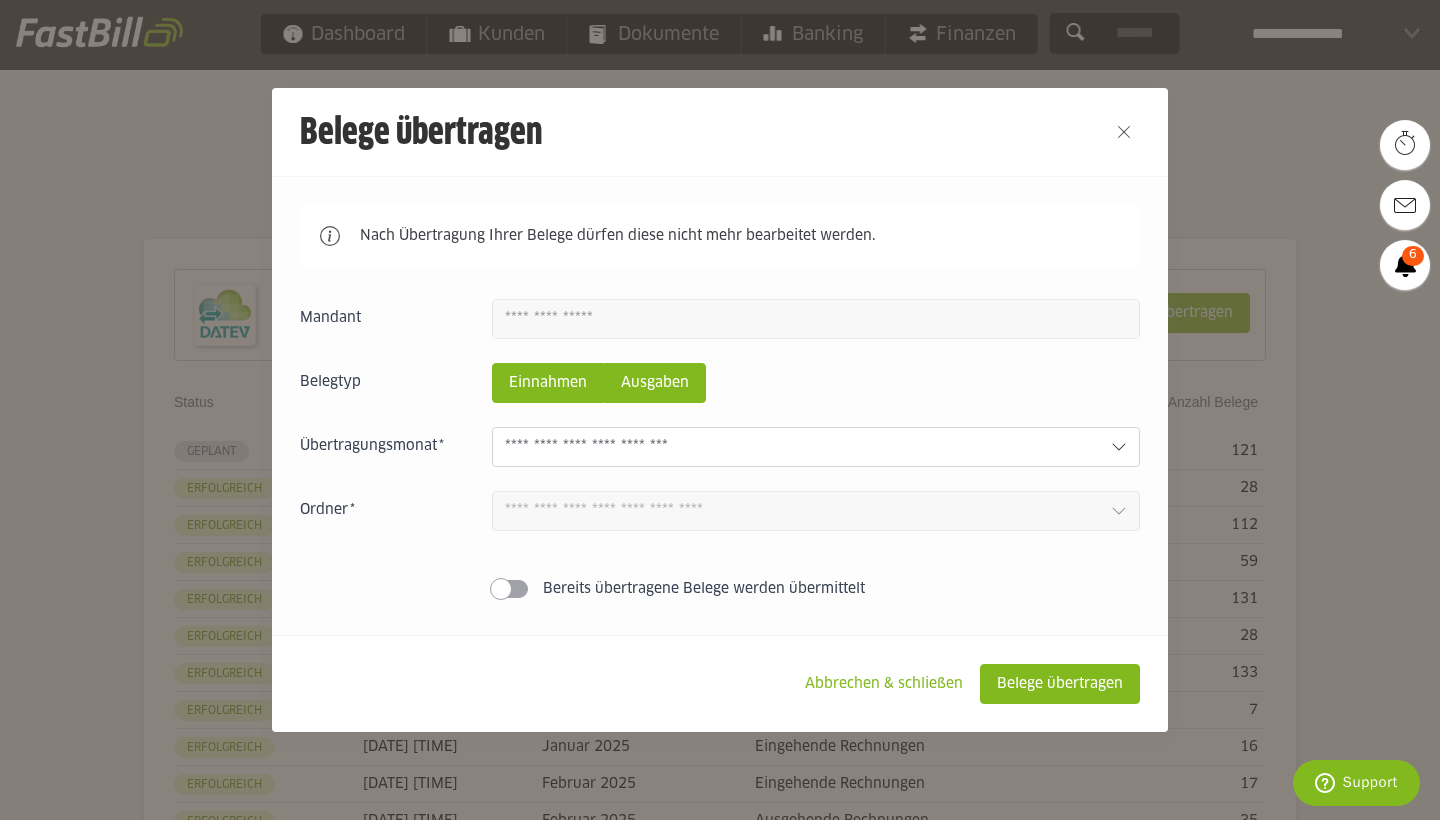 click on "Ausgaben" 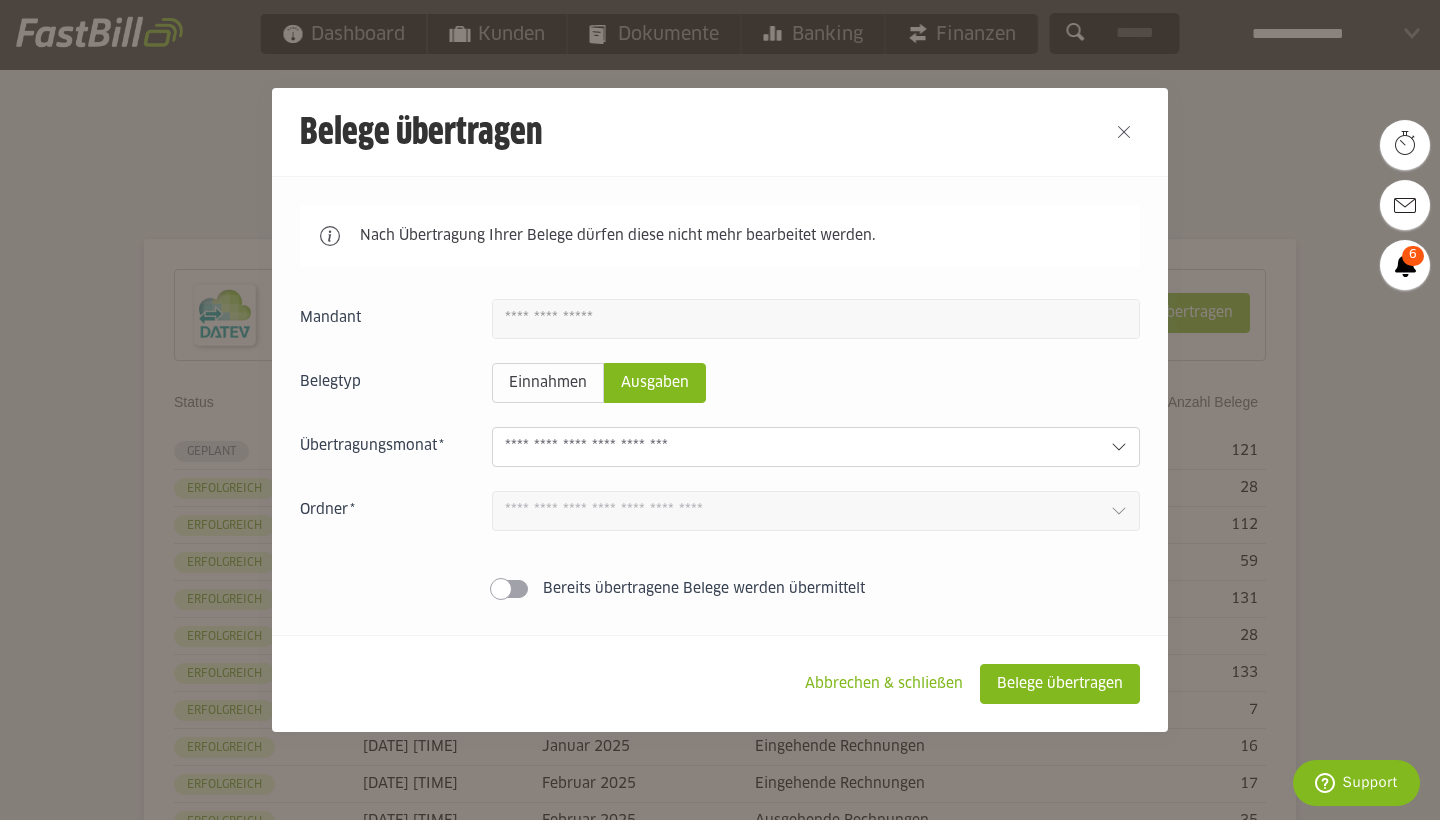 click 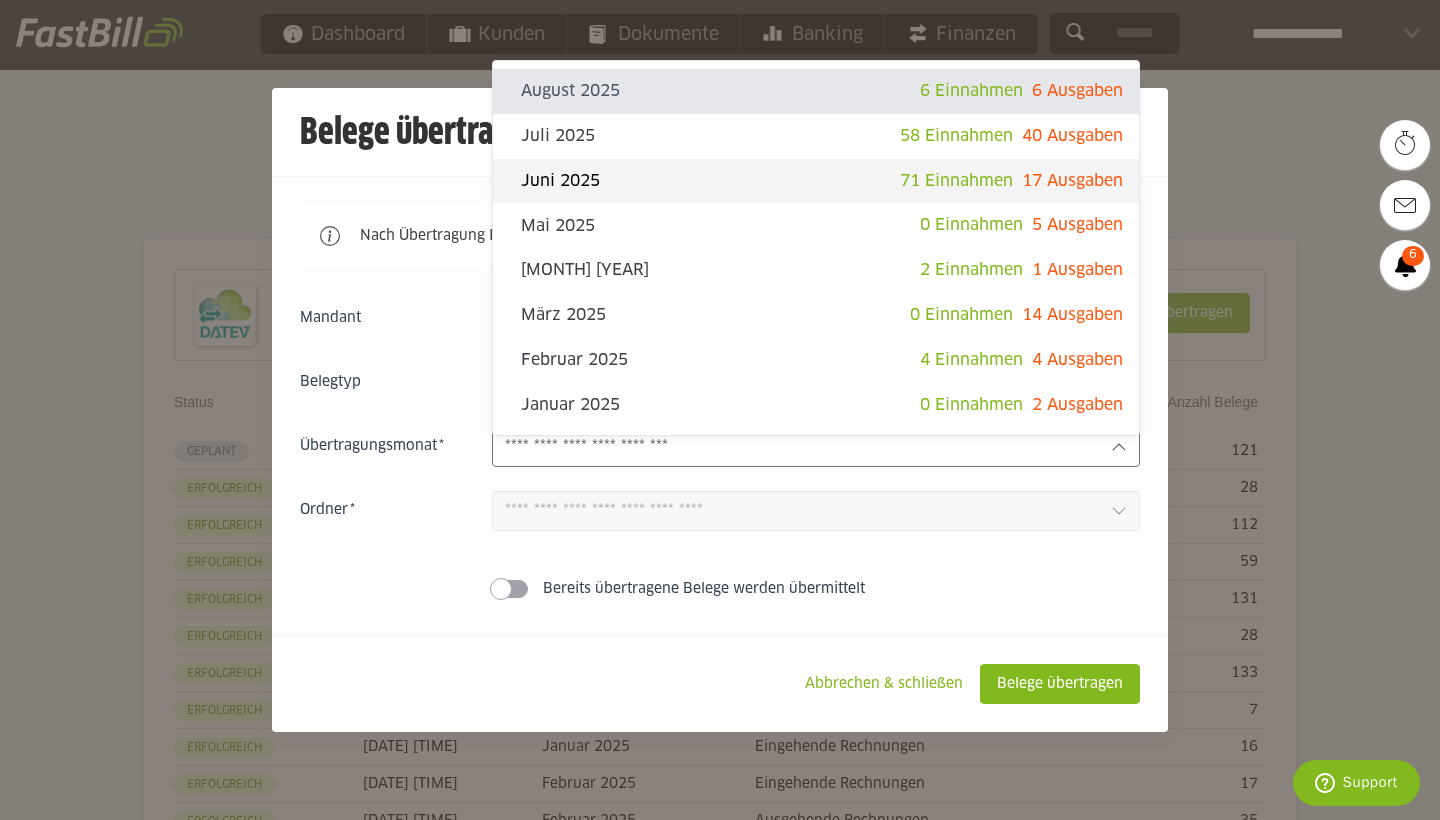click on "Juni 2025" 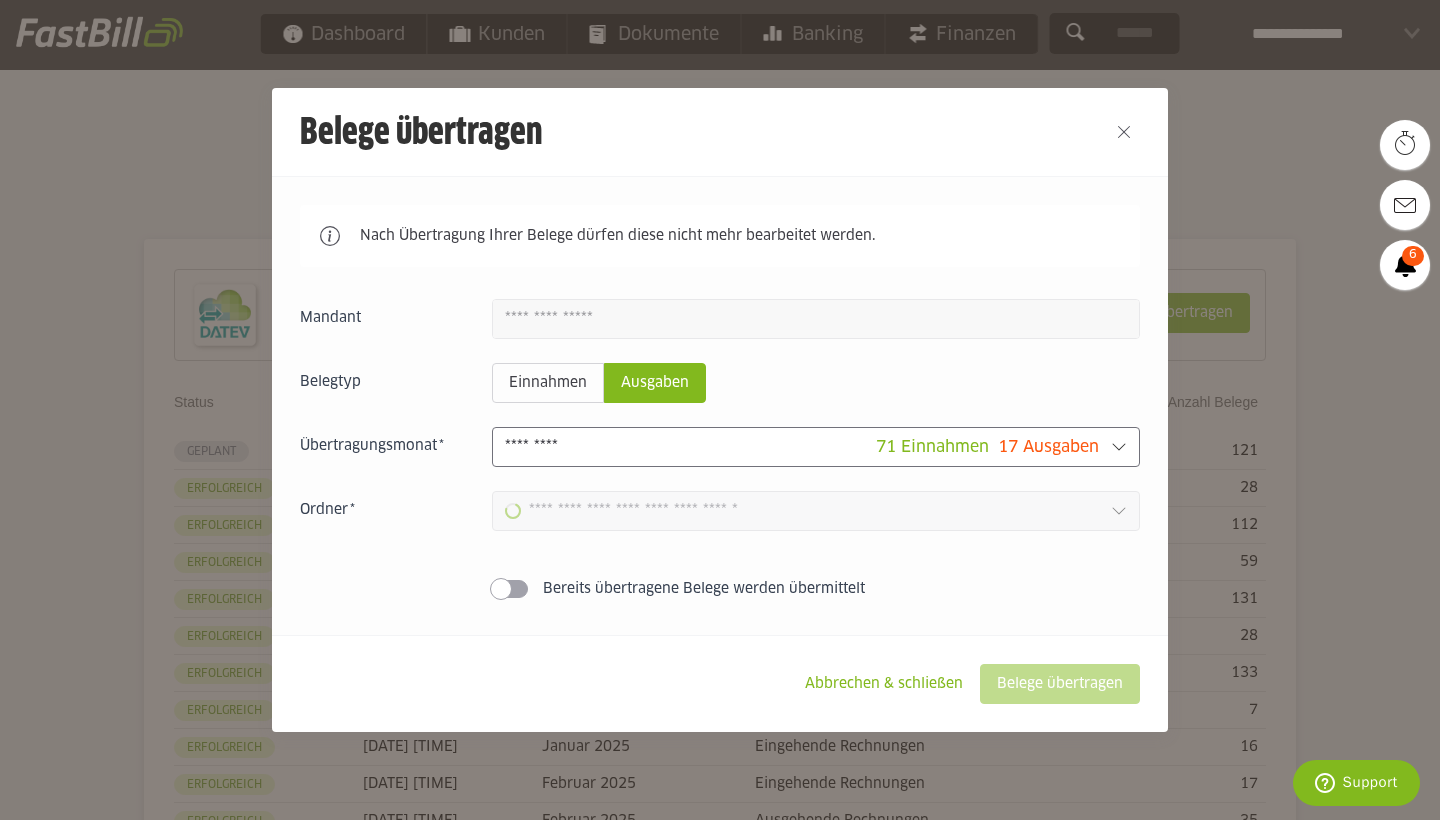 type on "**********" 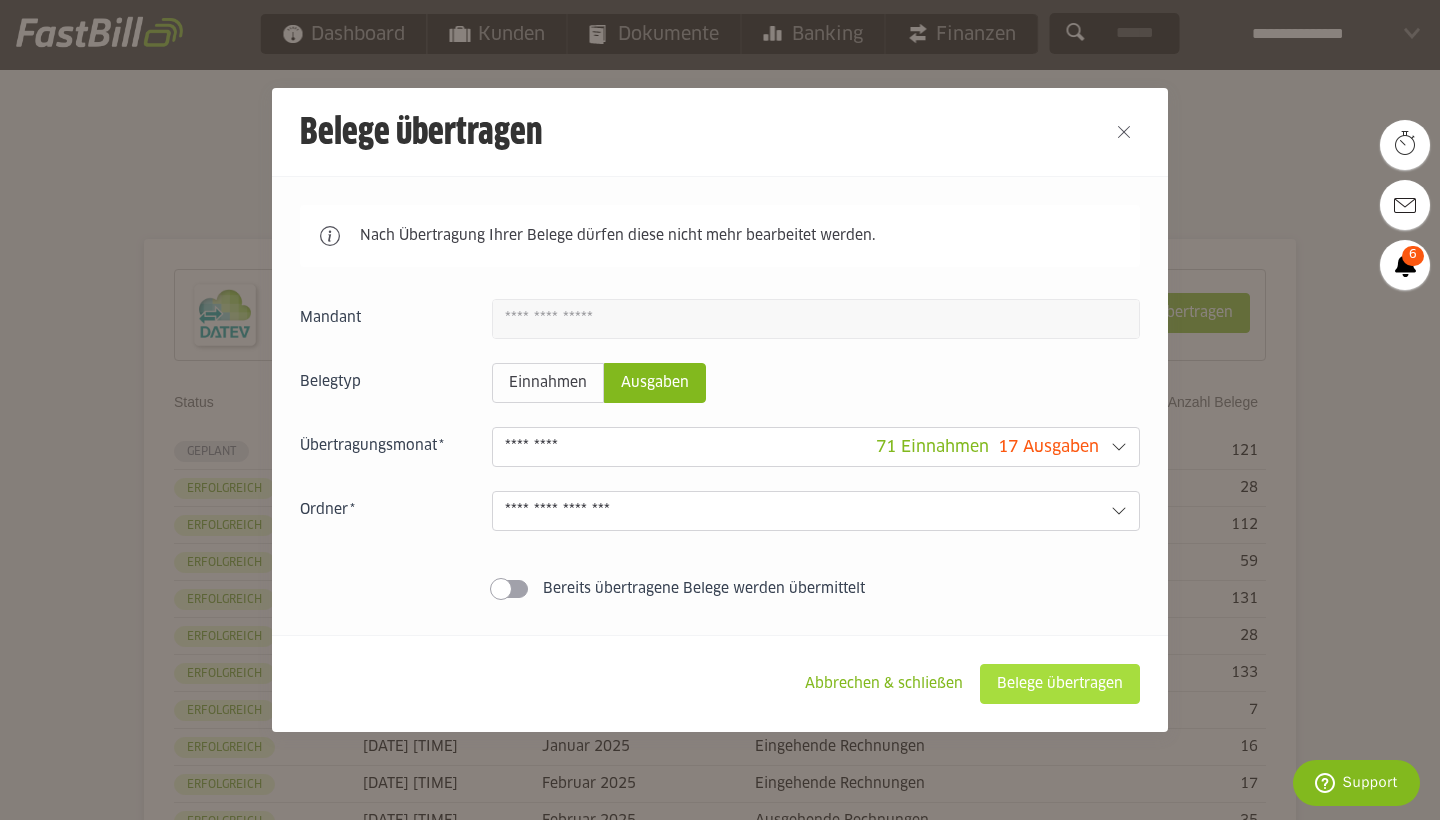 click on "Belege übertragen" at bounding box center [1060, 684] 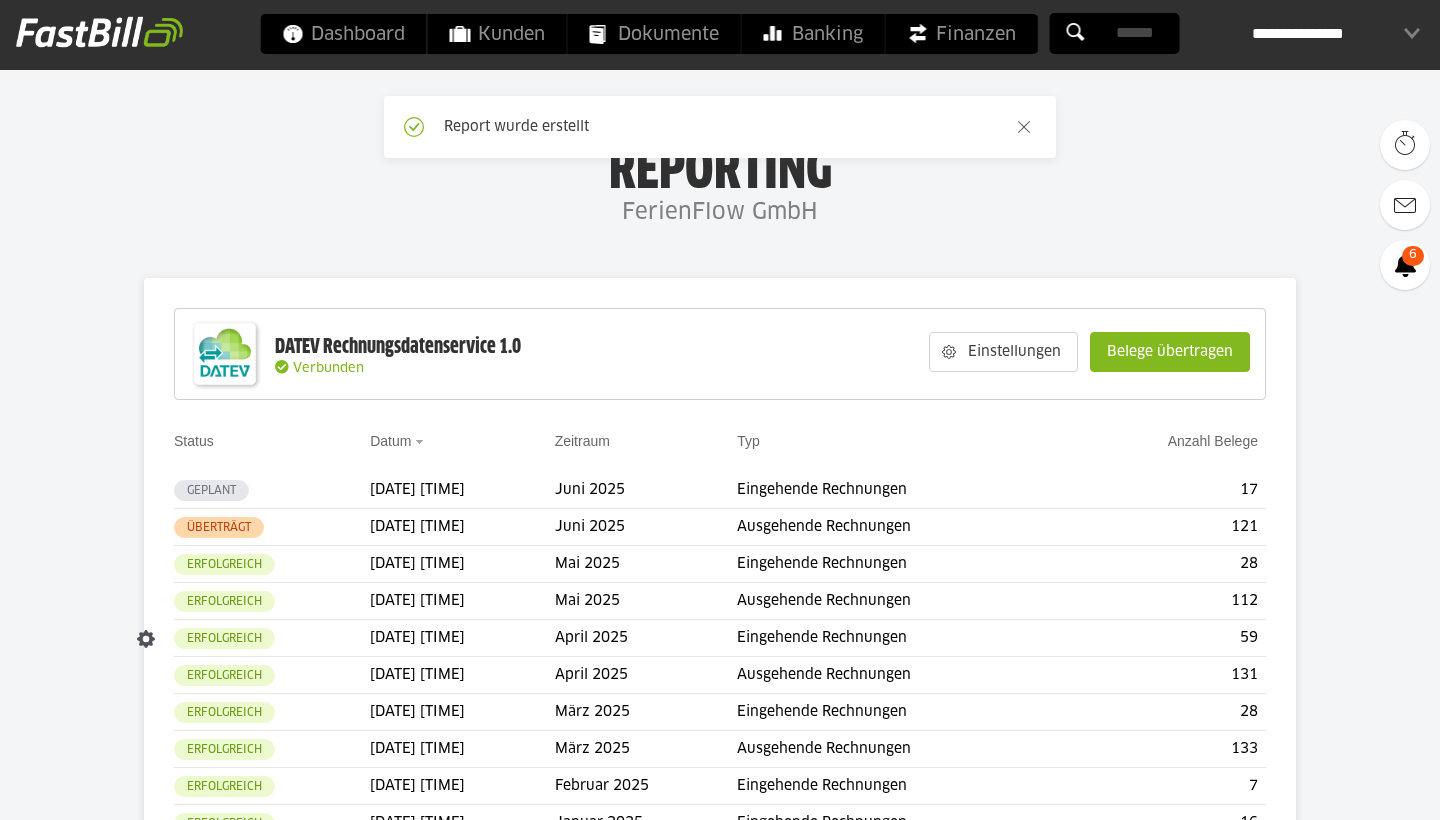scroll, scrollTop: 0, scrollLeft: 0, axis: both 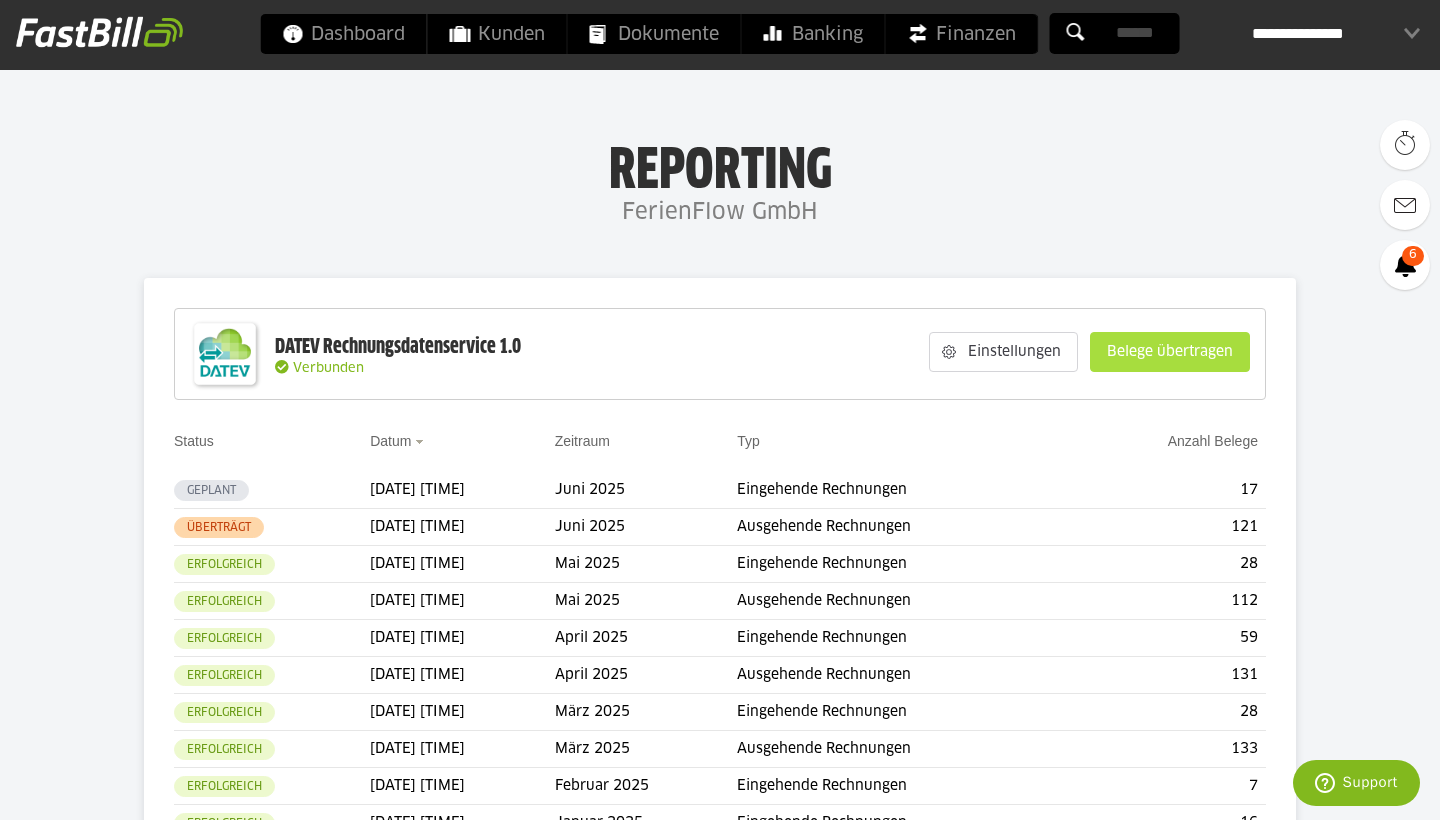 click on "Belege übertragen" at bounding box center [1170, 352] 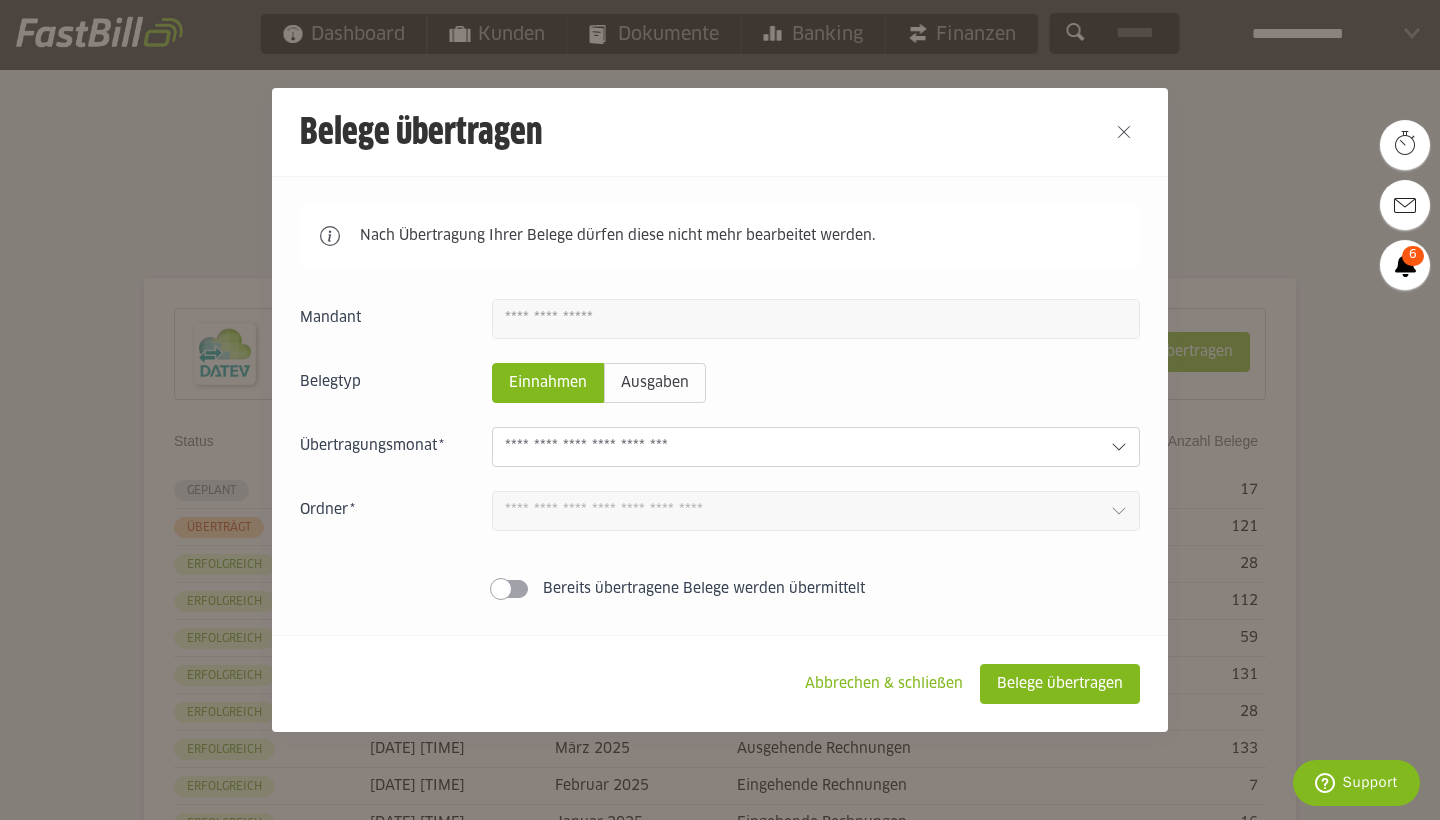 click 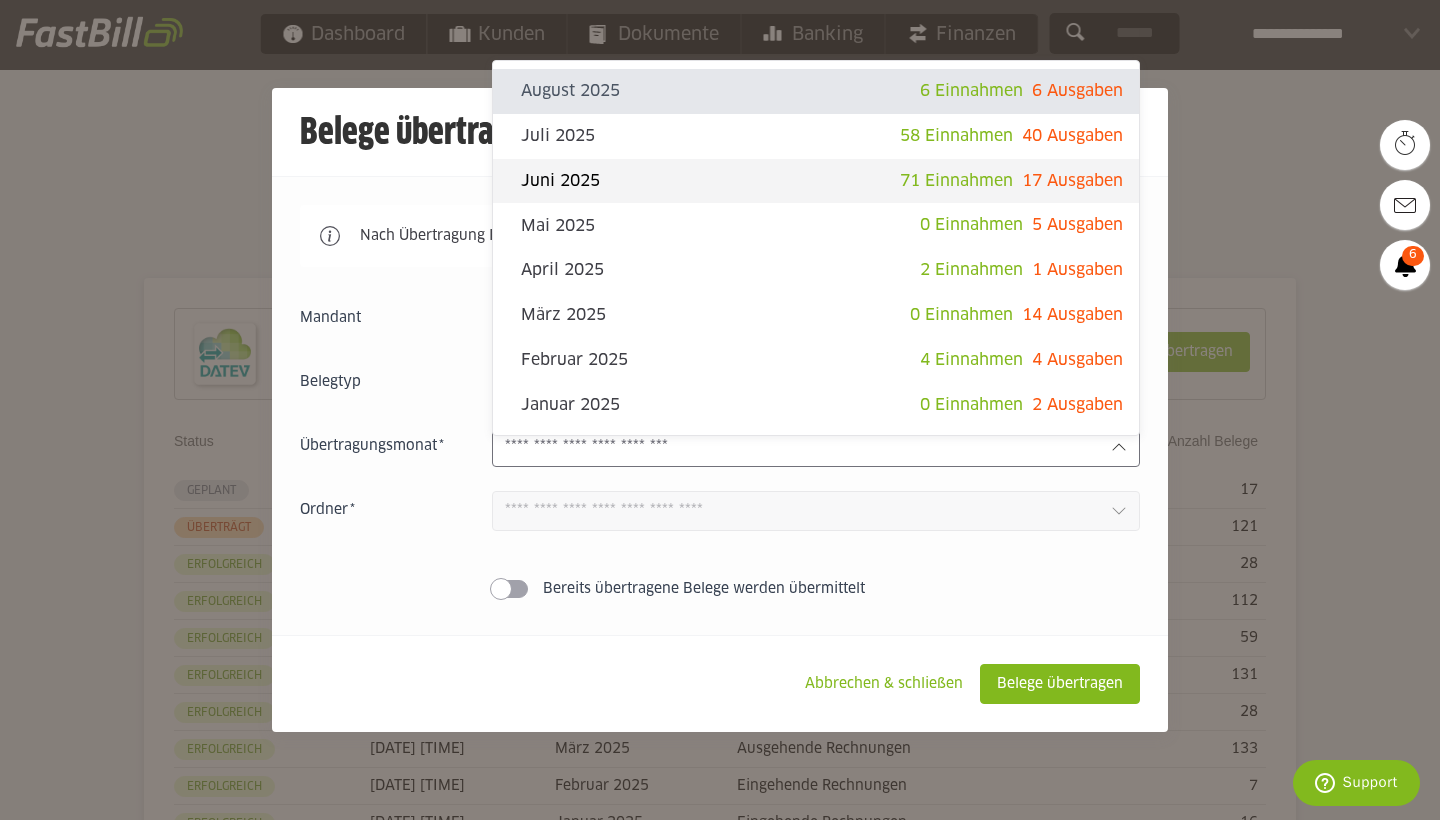 click on "Juni 2025" 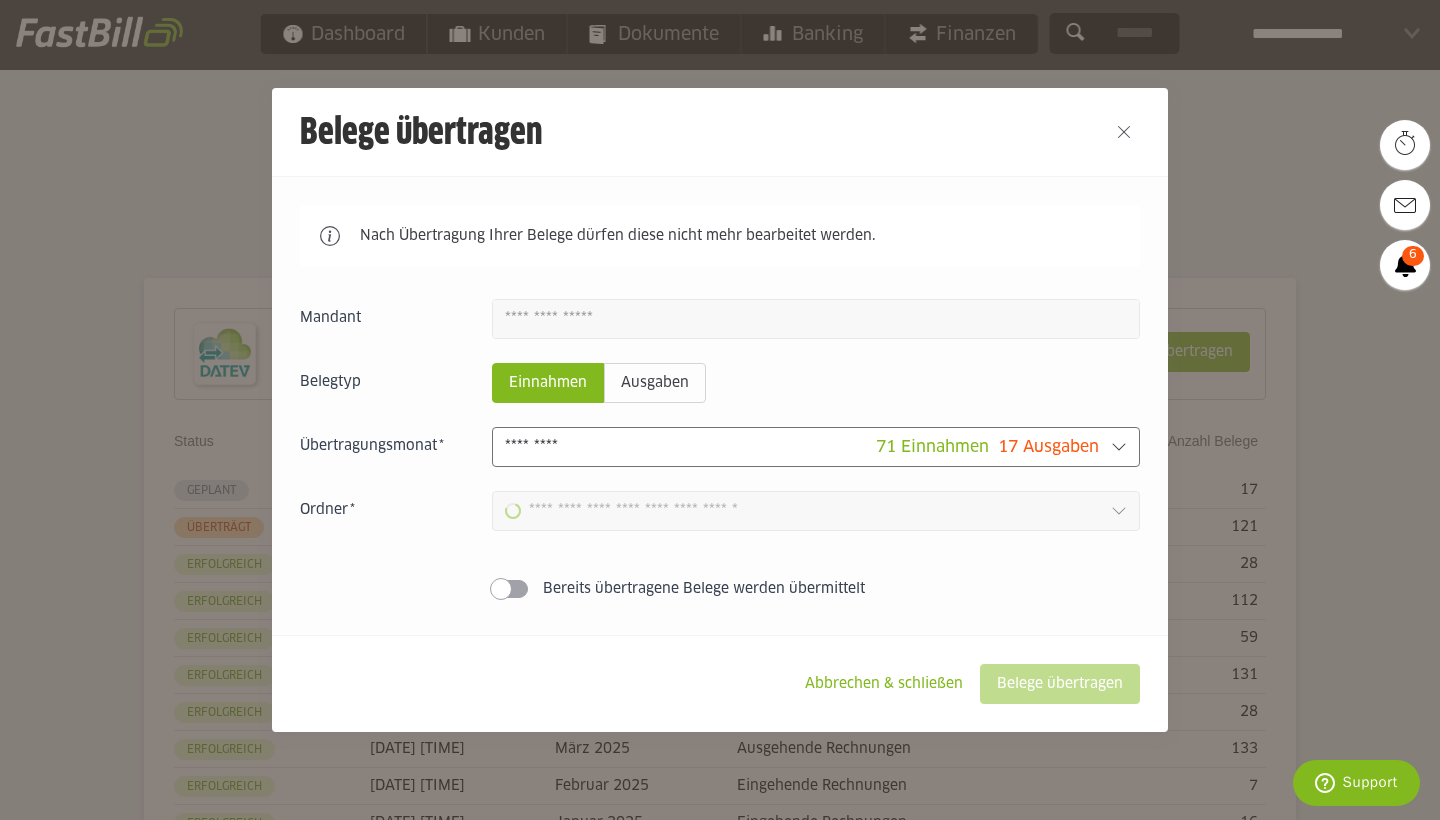 type on "**********" 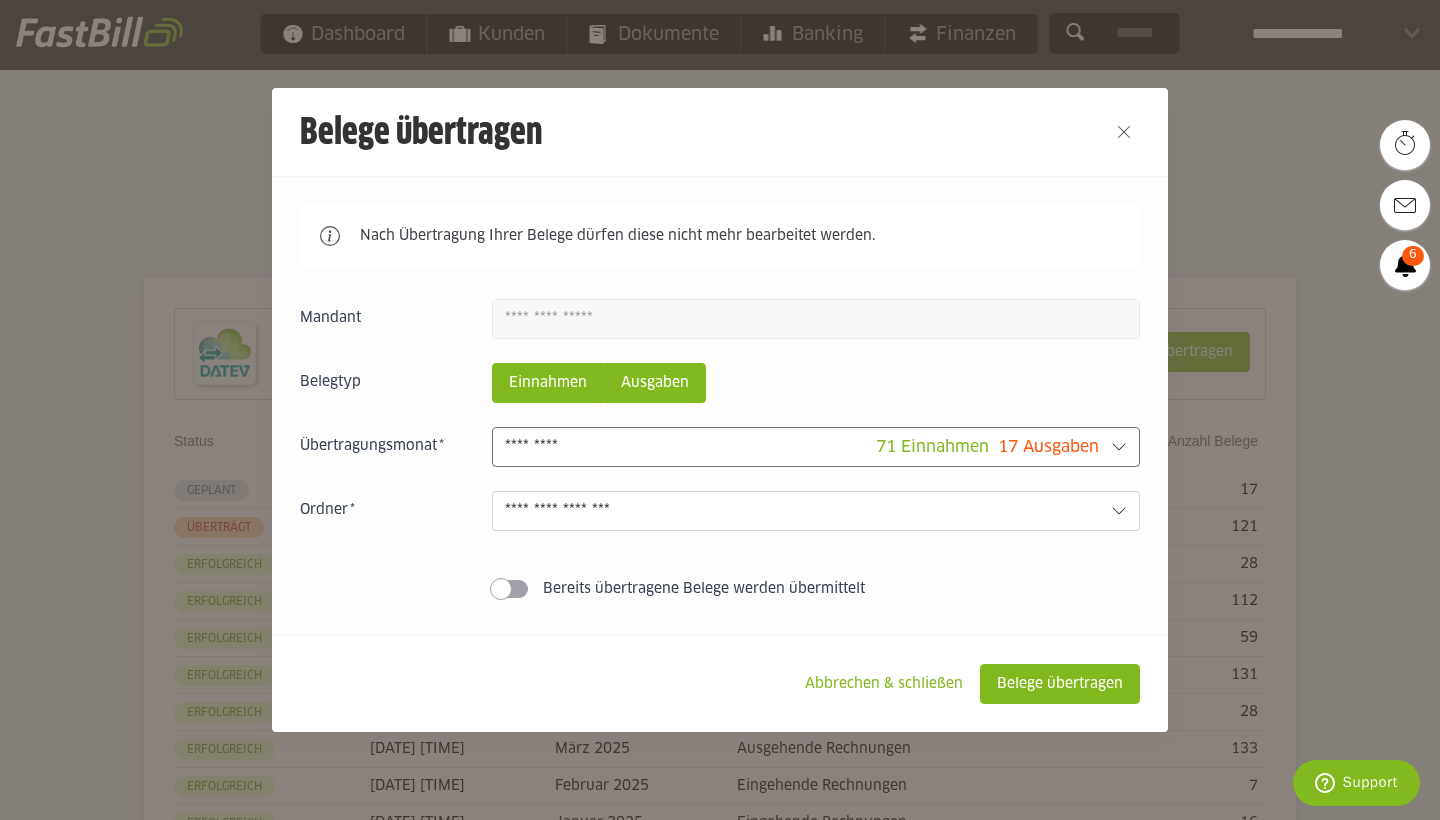 click on "Ausgaben" 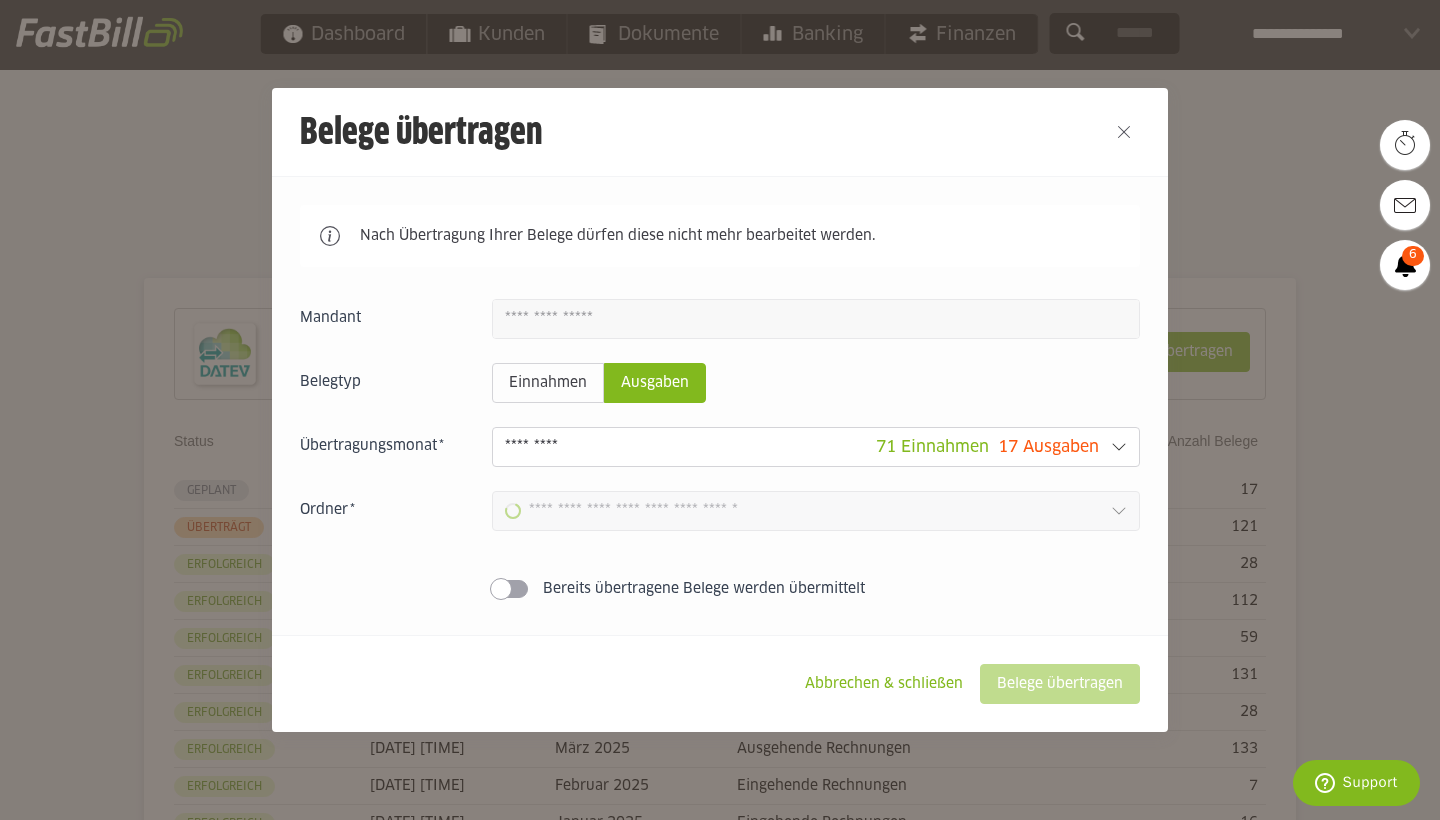 type on "**********" 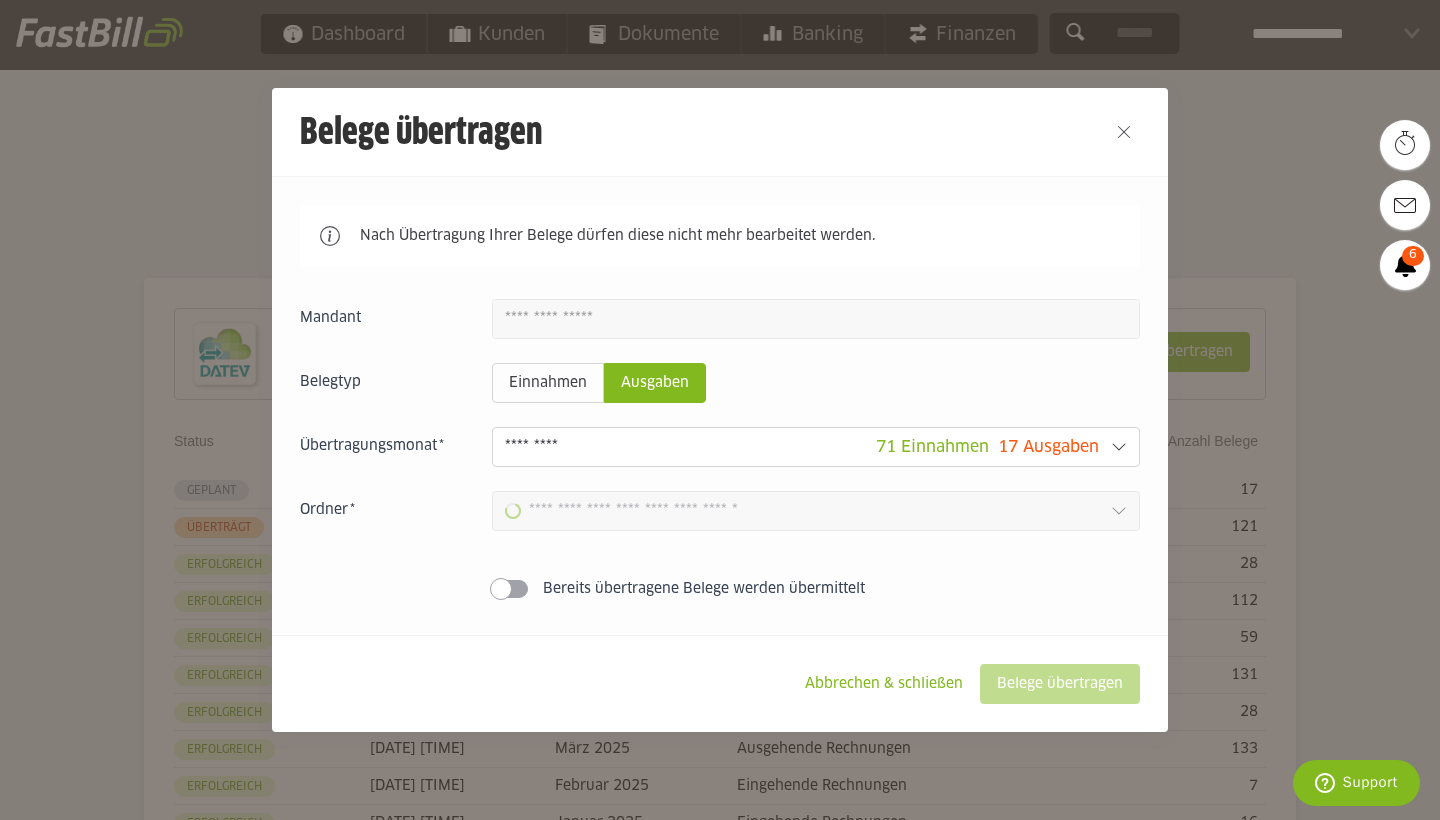 type on "**********" 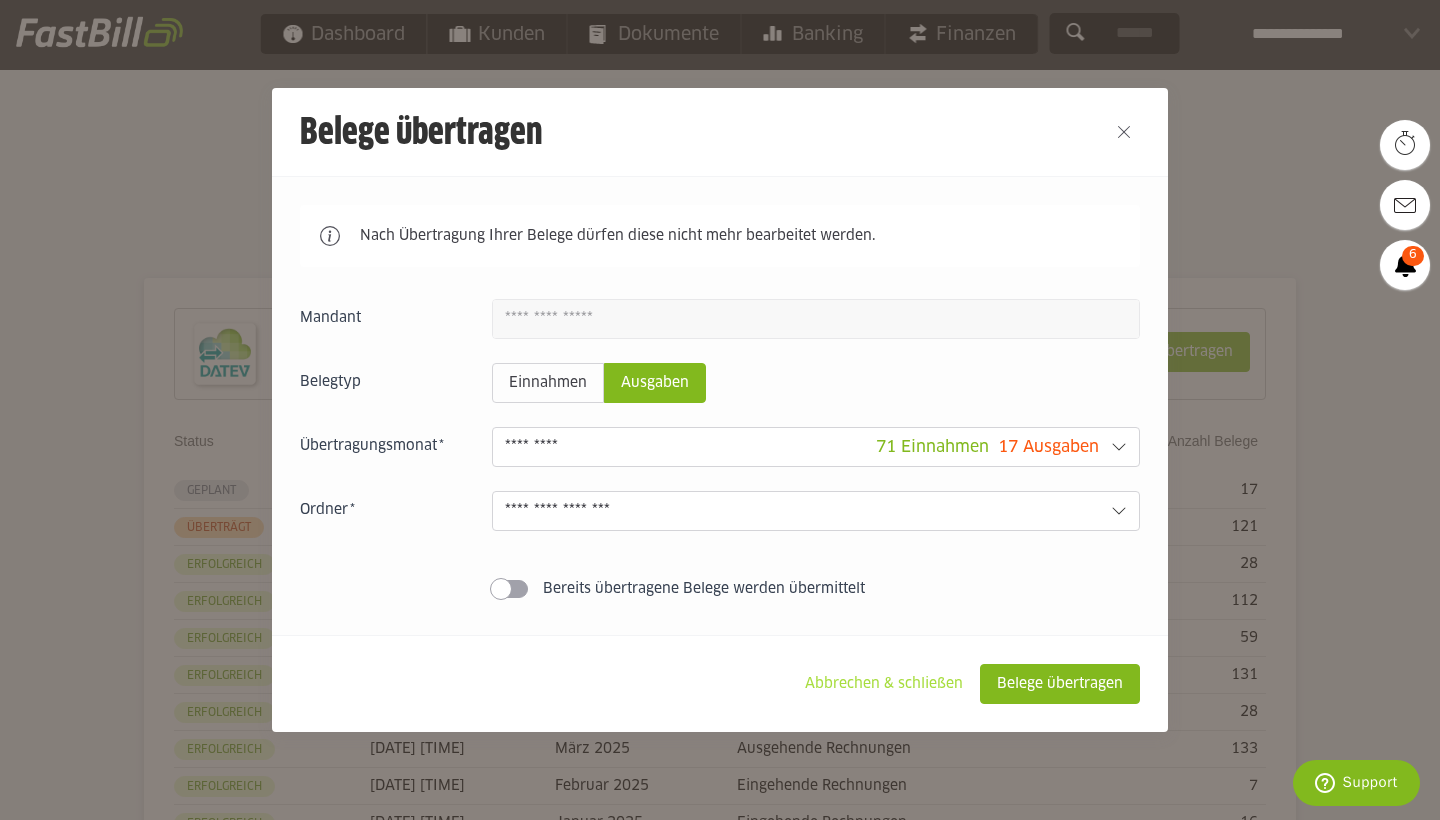 click on "Abbrechen & schließen" at bounding box center [884, 684] 